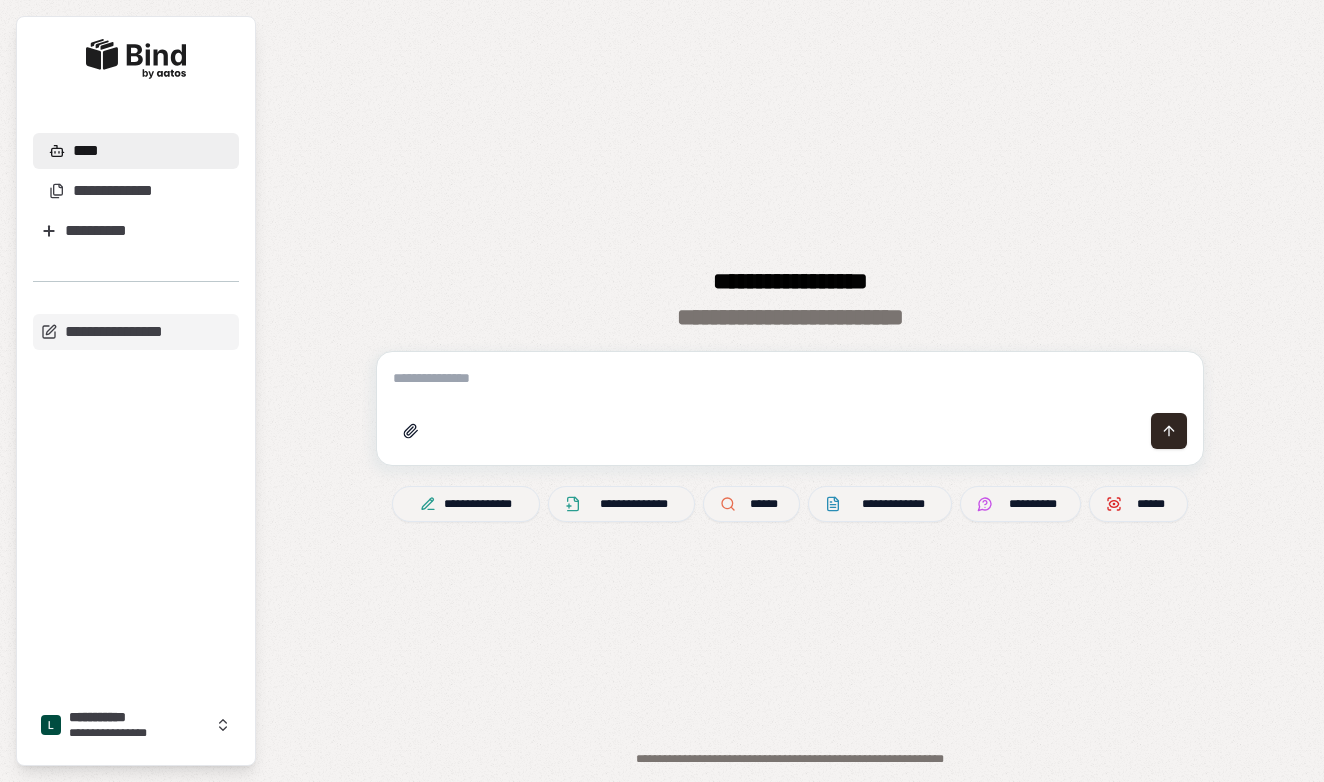 scroll, scrollTop: 0, scrollLeft: 0, axis: both 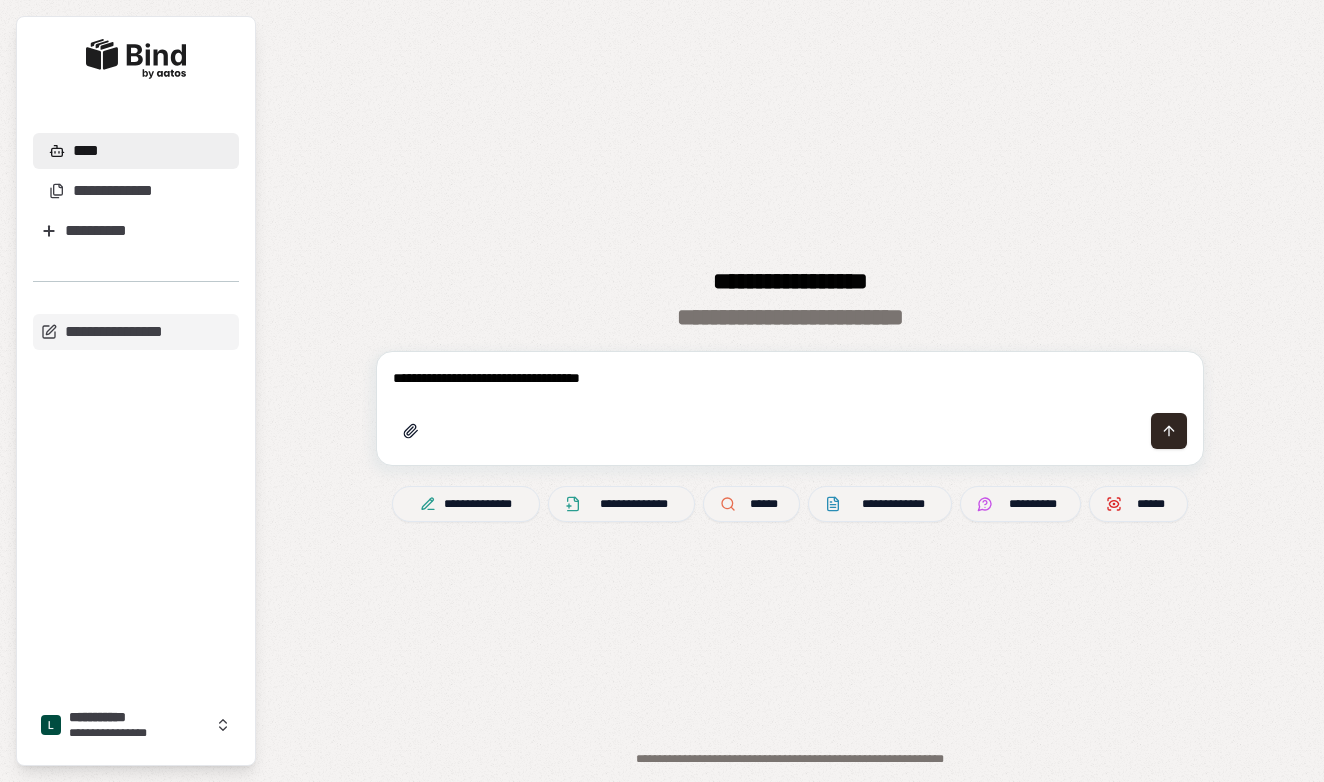 type on "**********" 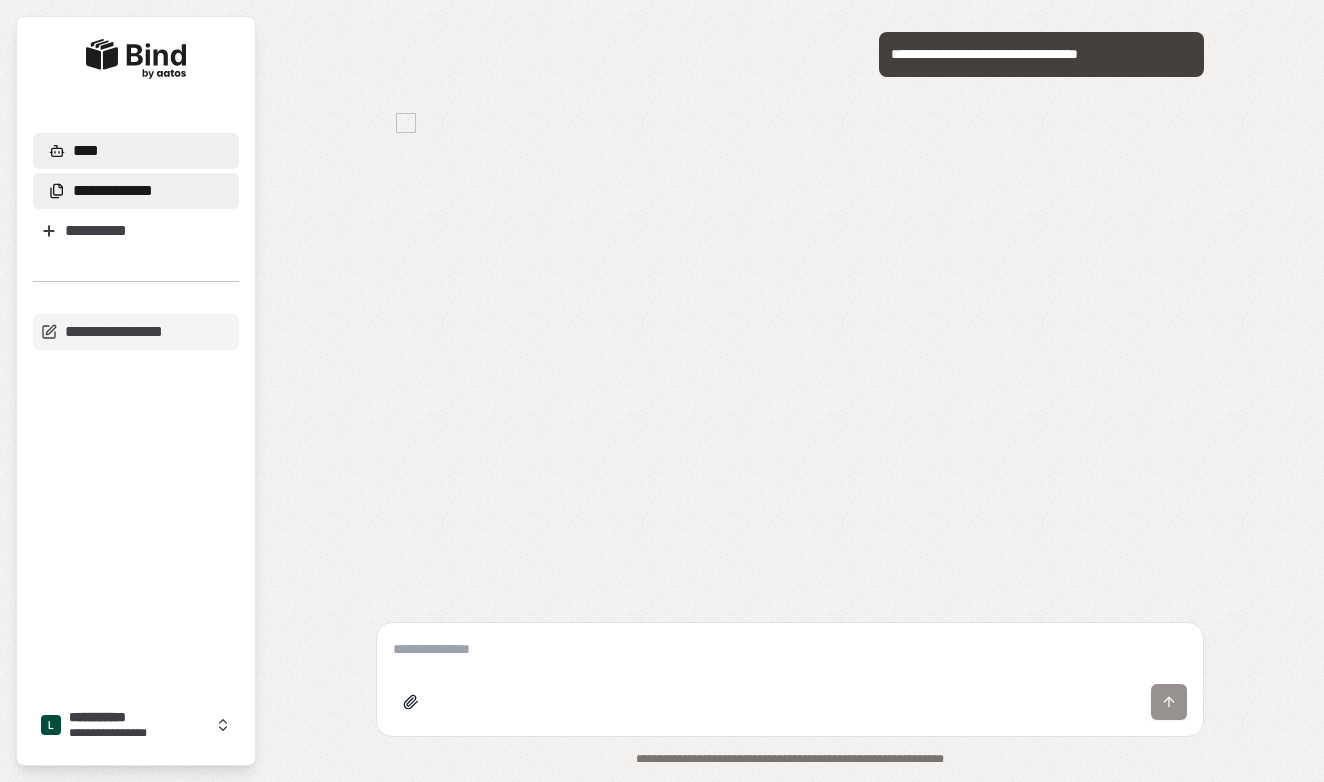 click on "**********" at bounding box center [113, 191] 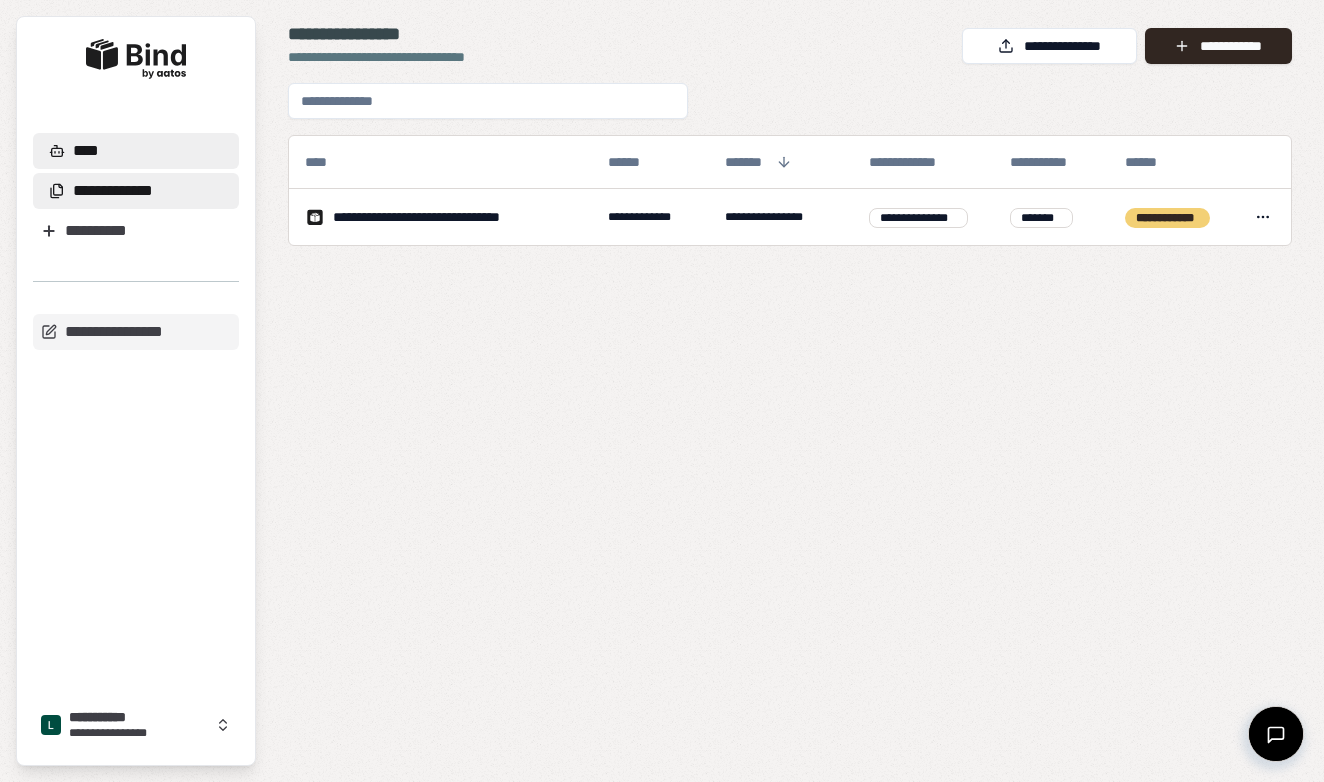 click on "****" at bounding box center [136, 151] 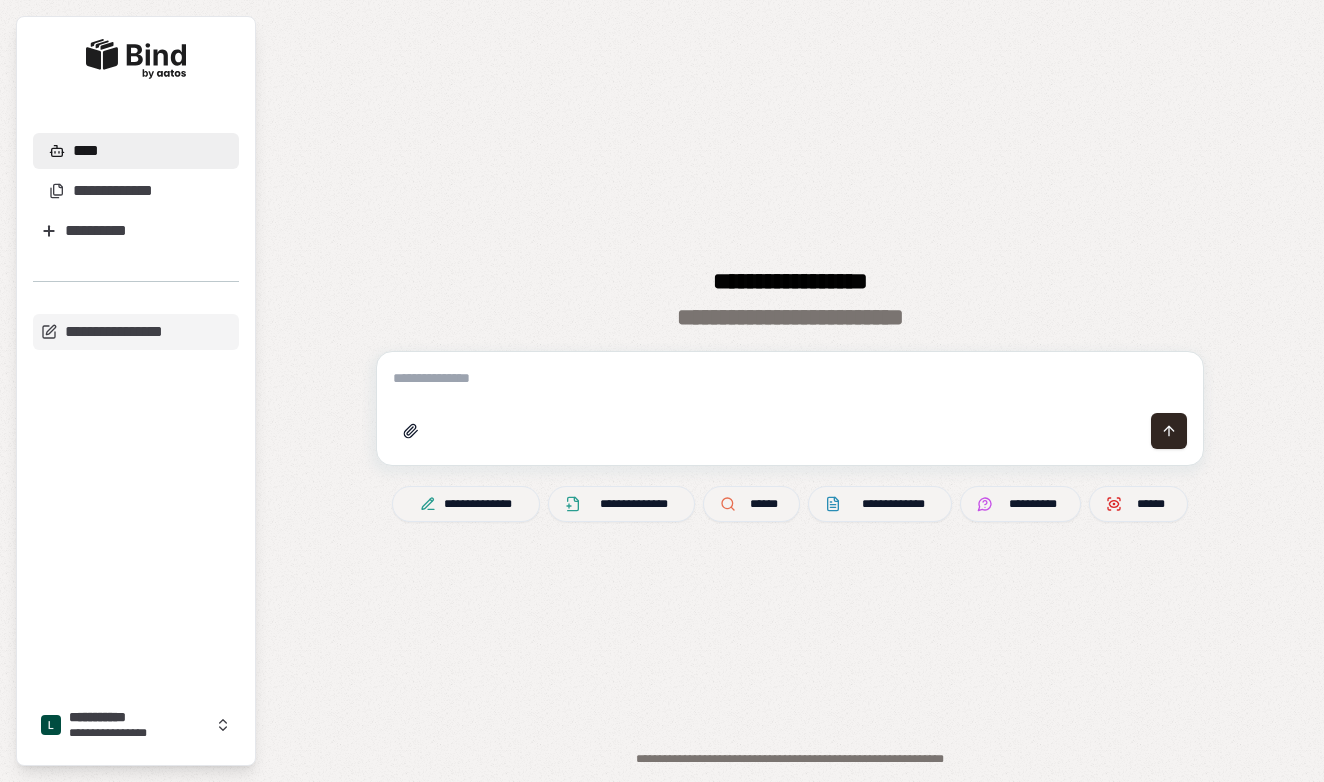 click at bounding box center [790, 408] 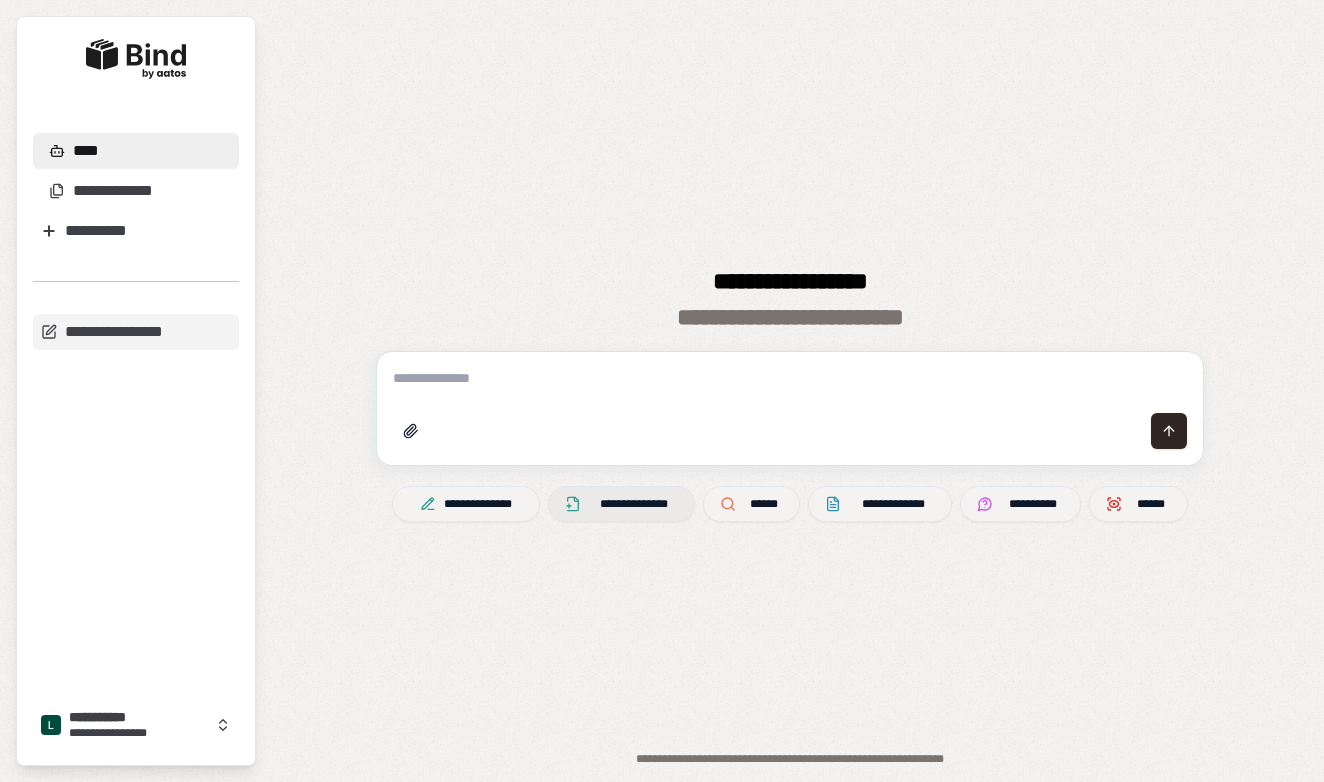 click on "**********" at bounding box center (621, 504) 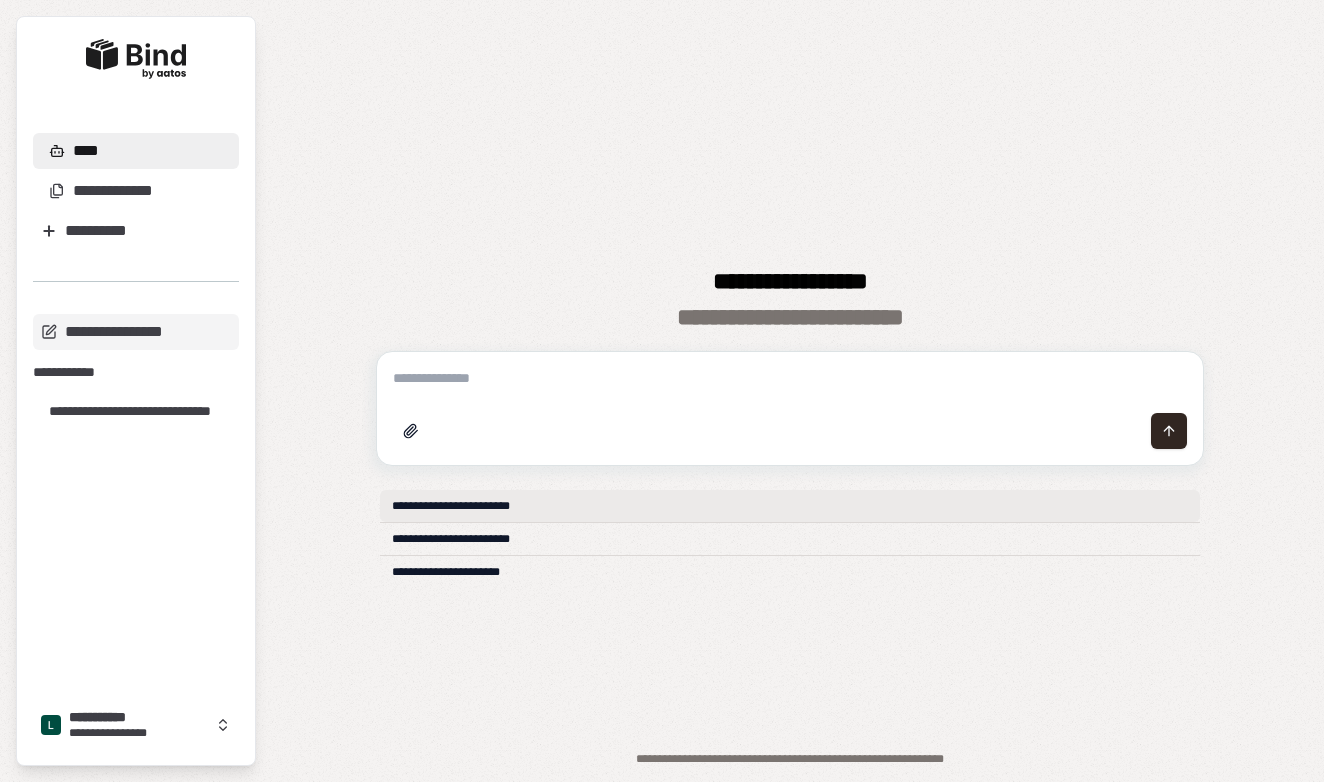 click on "**********" at bounding box center [790, 506] 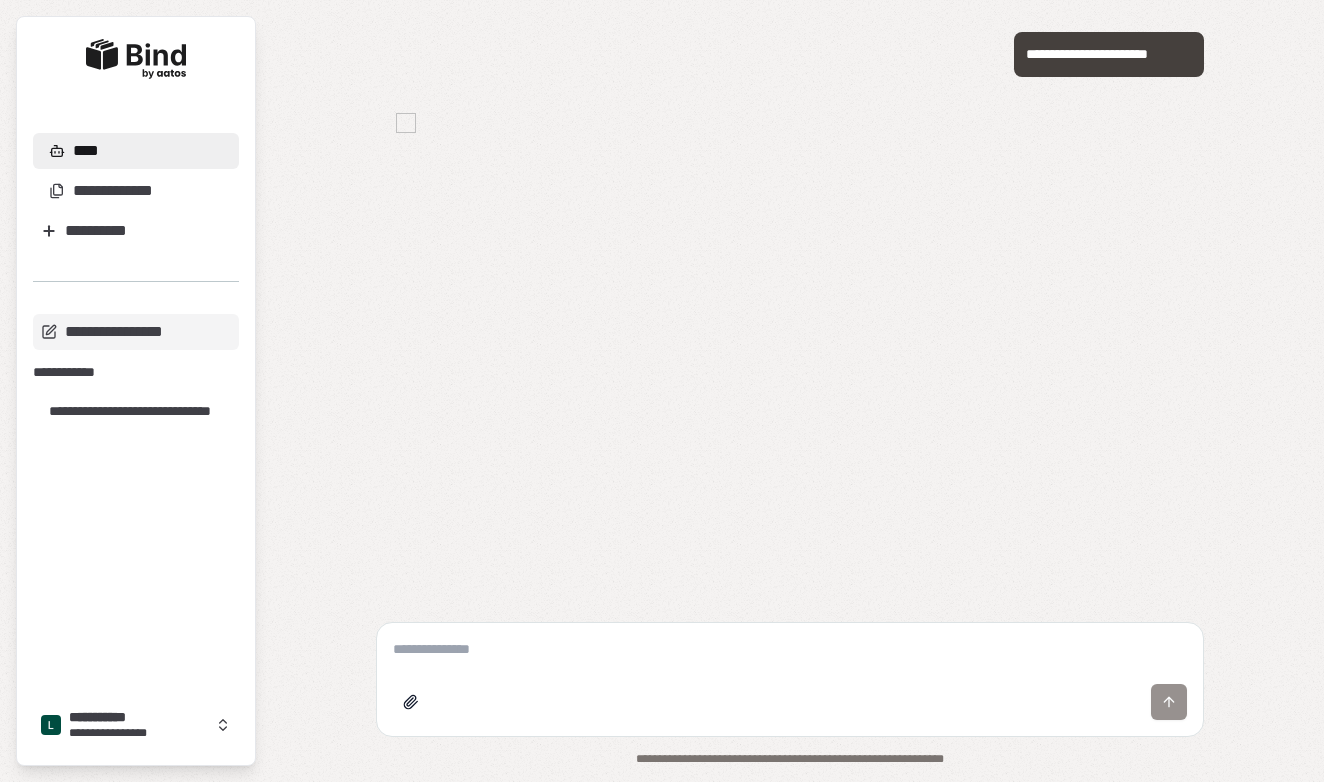 click at bounding box center [790, 649] 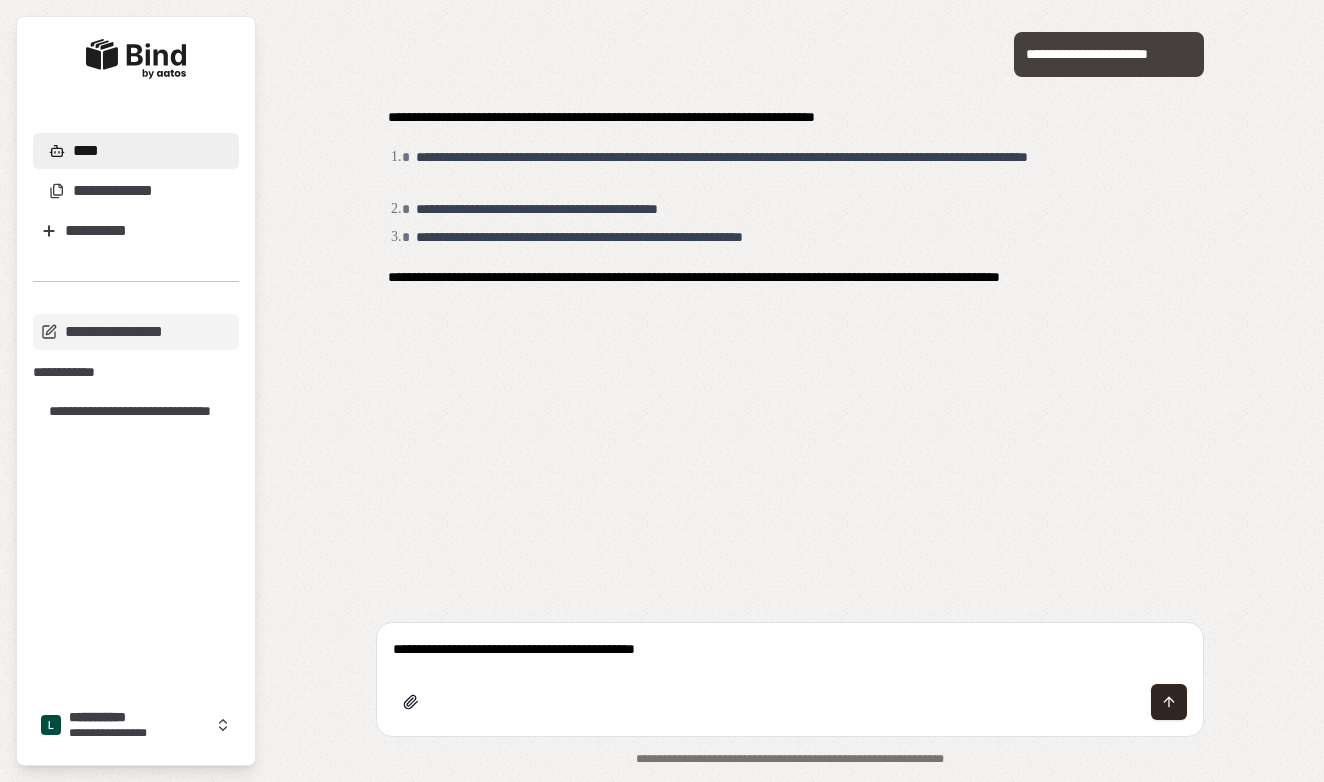 type on "**********" 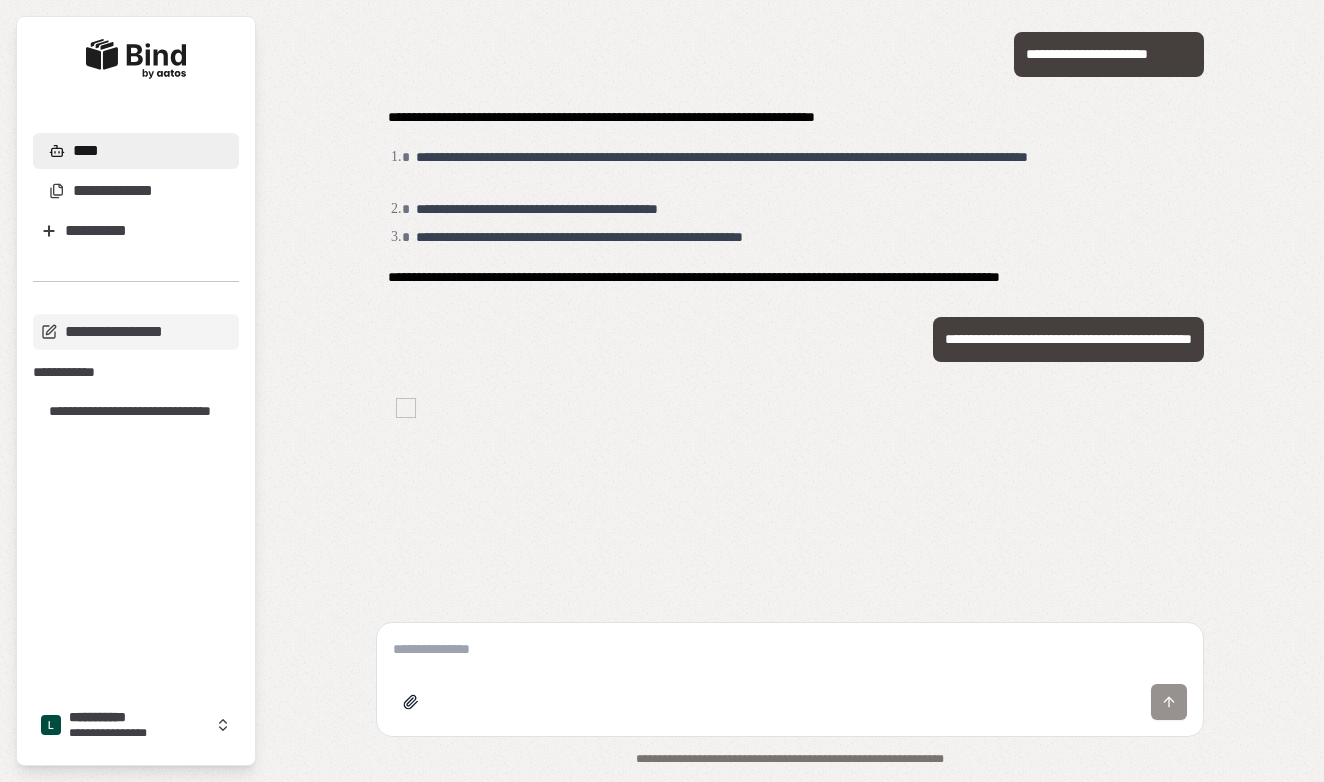 scroll, scrollTop: 285, scrollLeft: 0, axis: vertical 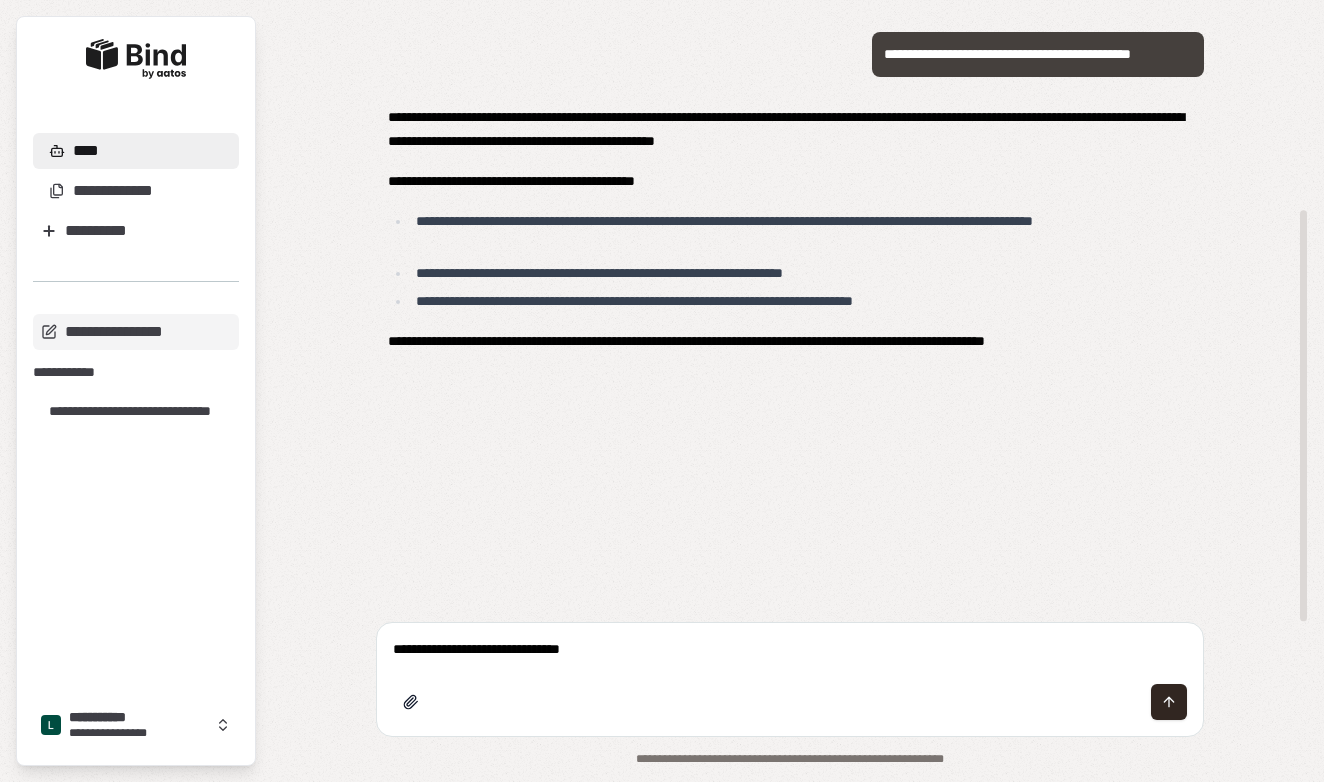 type on "**********" 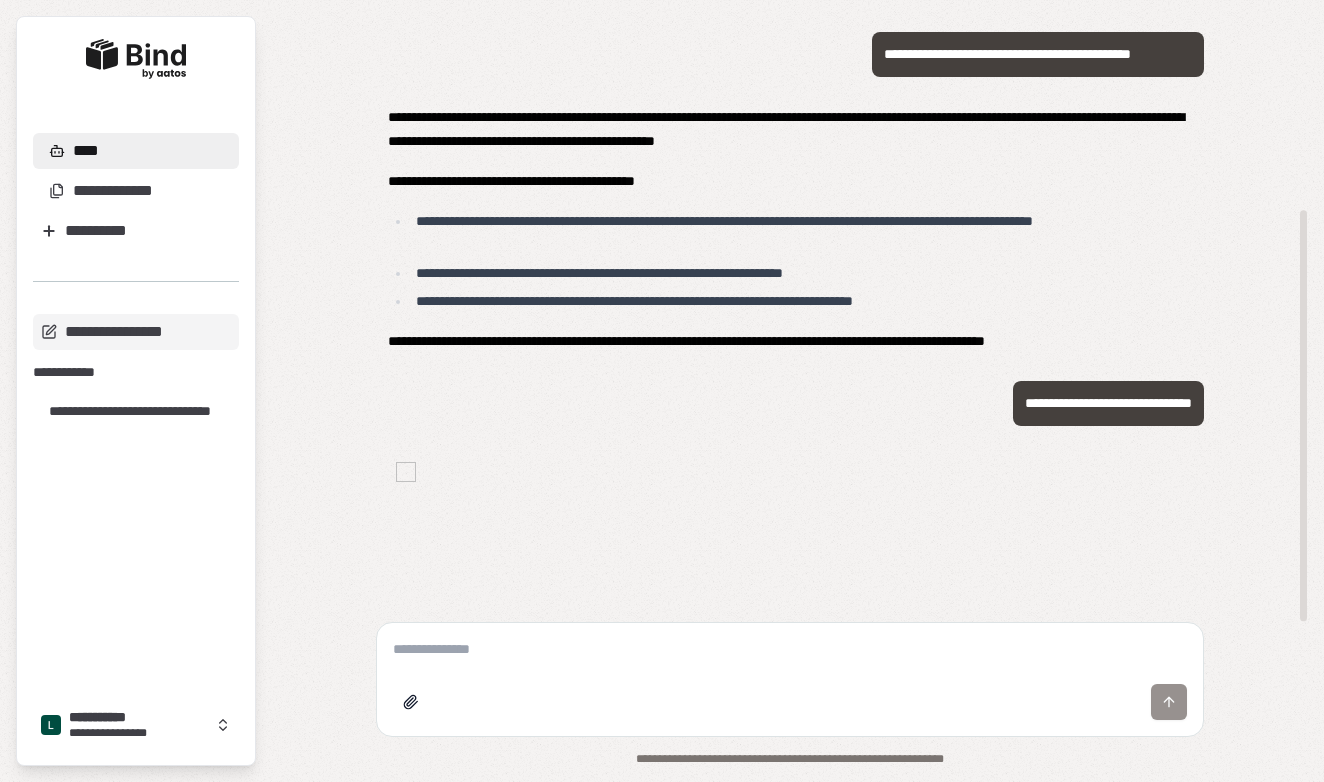 scroll, scrollTop: 634, scrollLeft: 0, axis: vertical 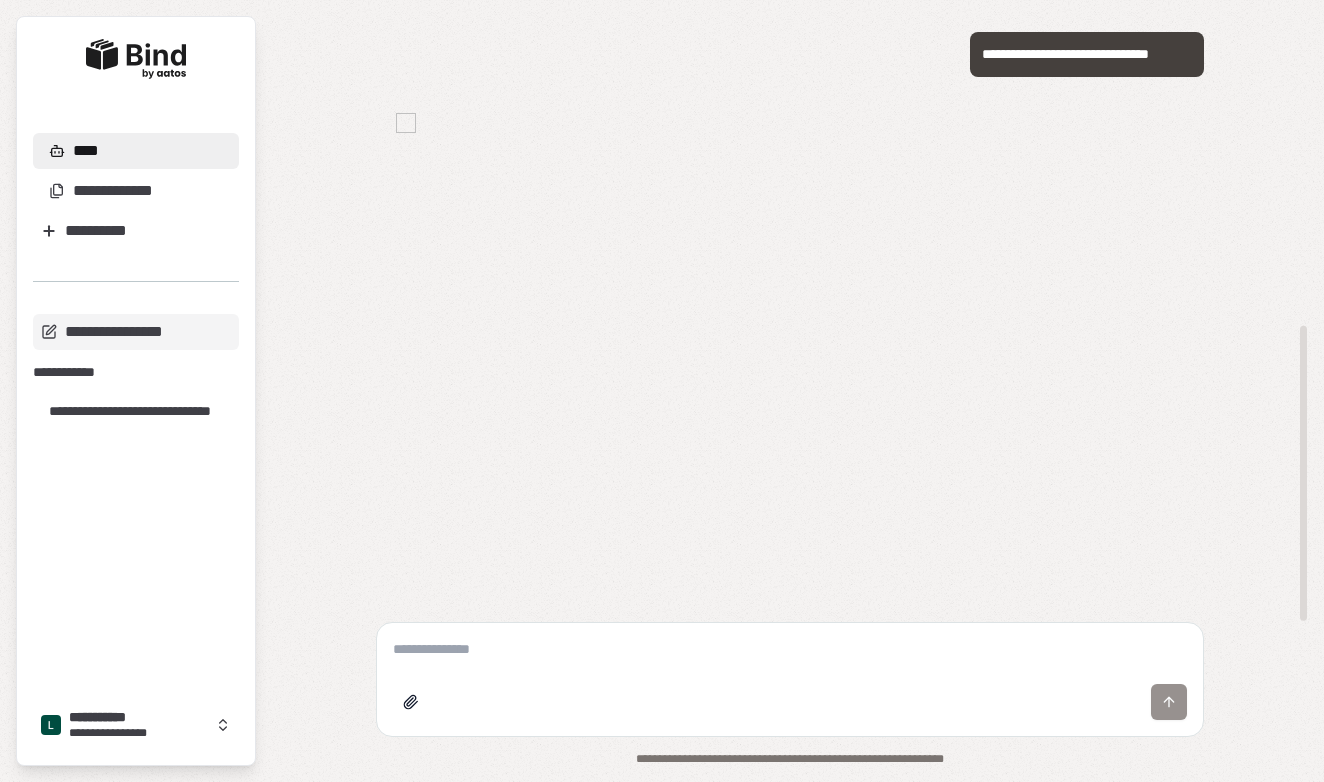 click at bounding box center [790, 649] 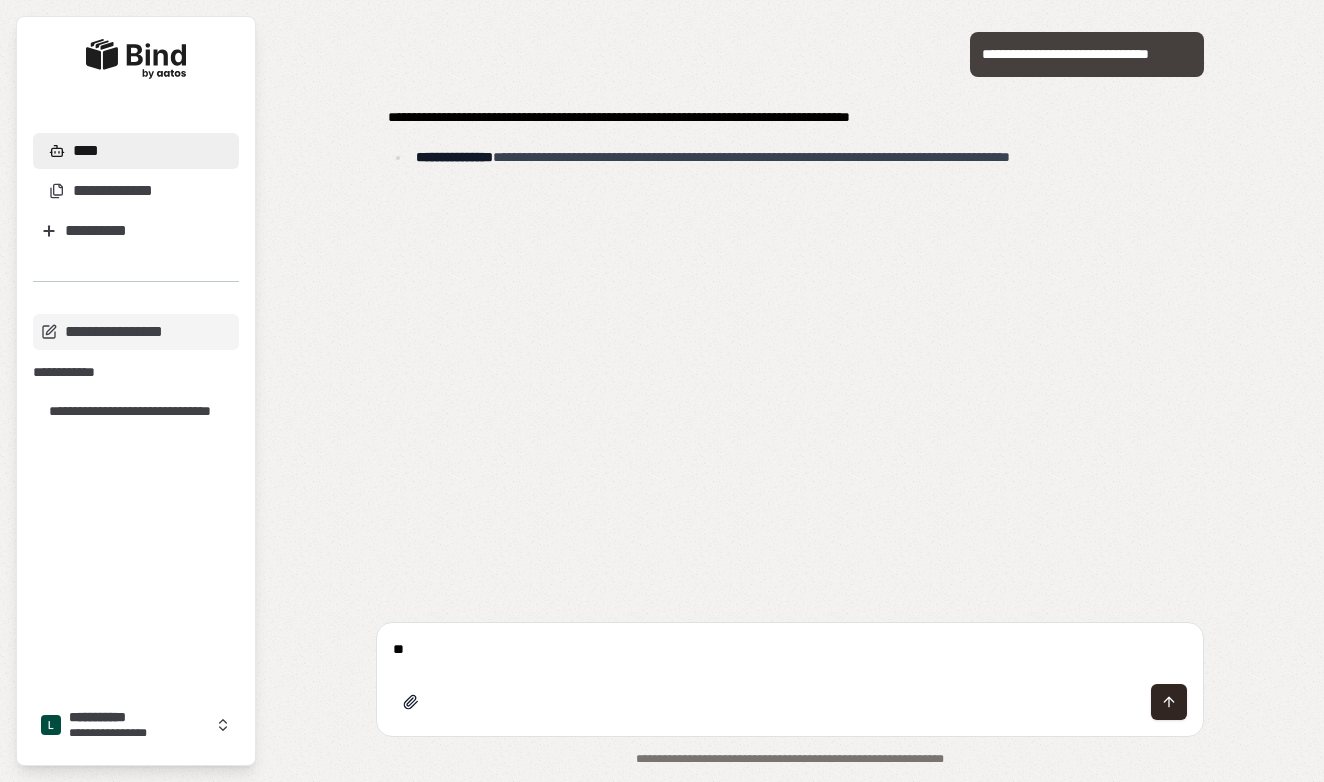 type on "*" 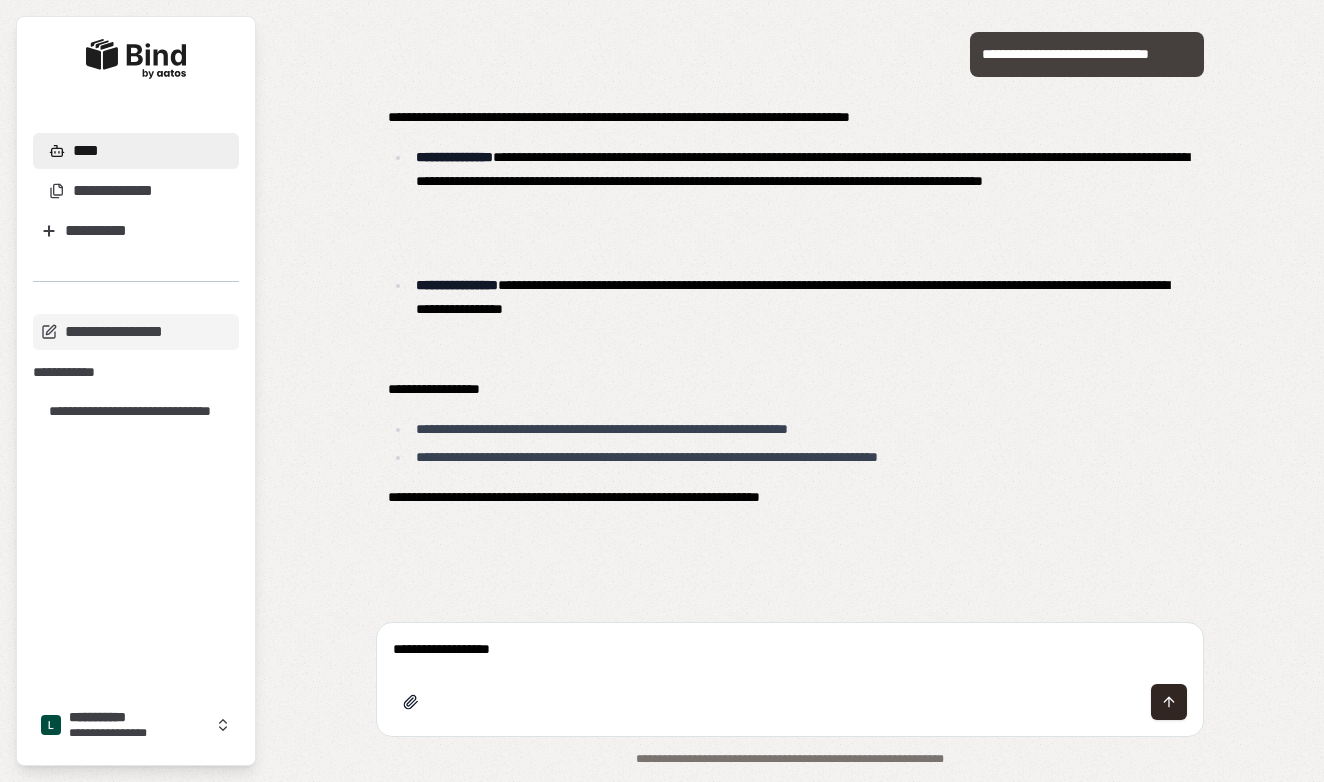 type on "**********" 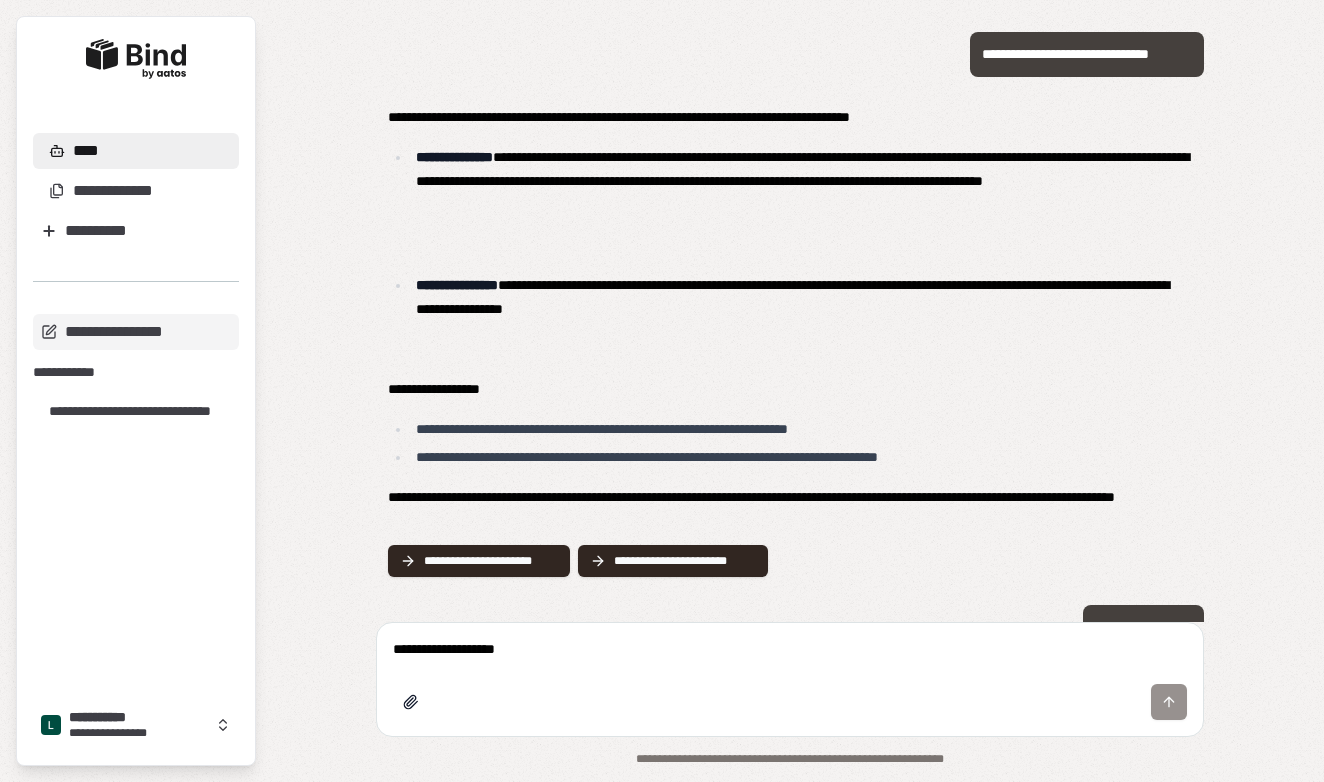 type 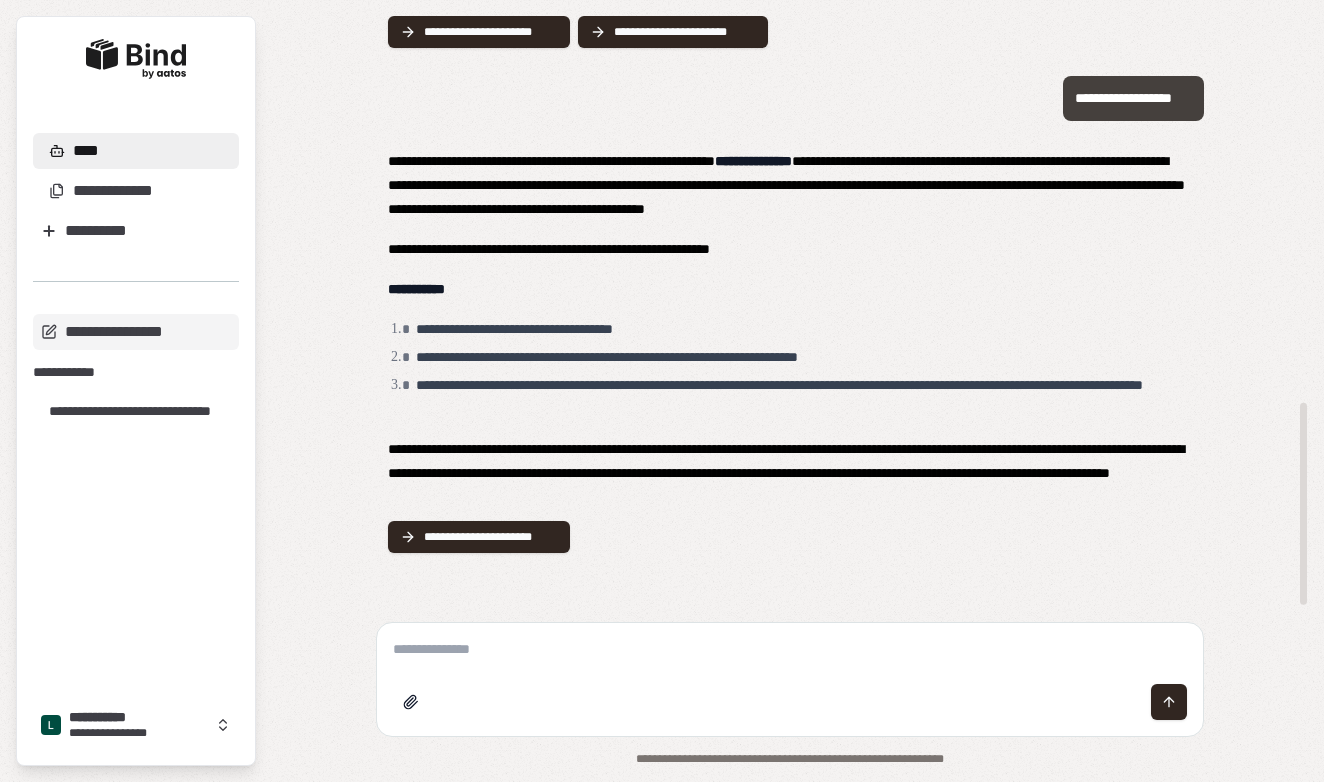 scroll, scrollTop: 1165, scrollLeft: 0, axis: vertical 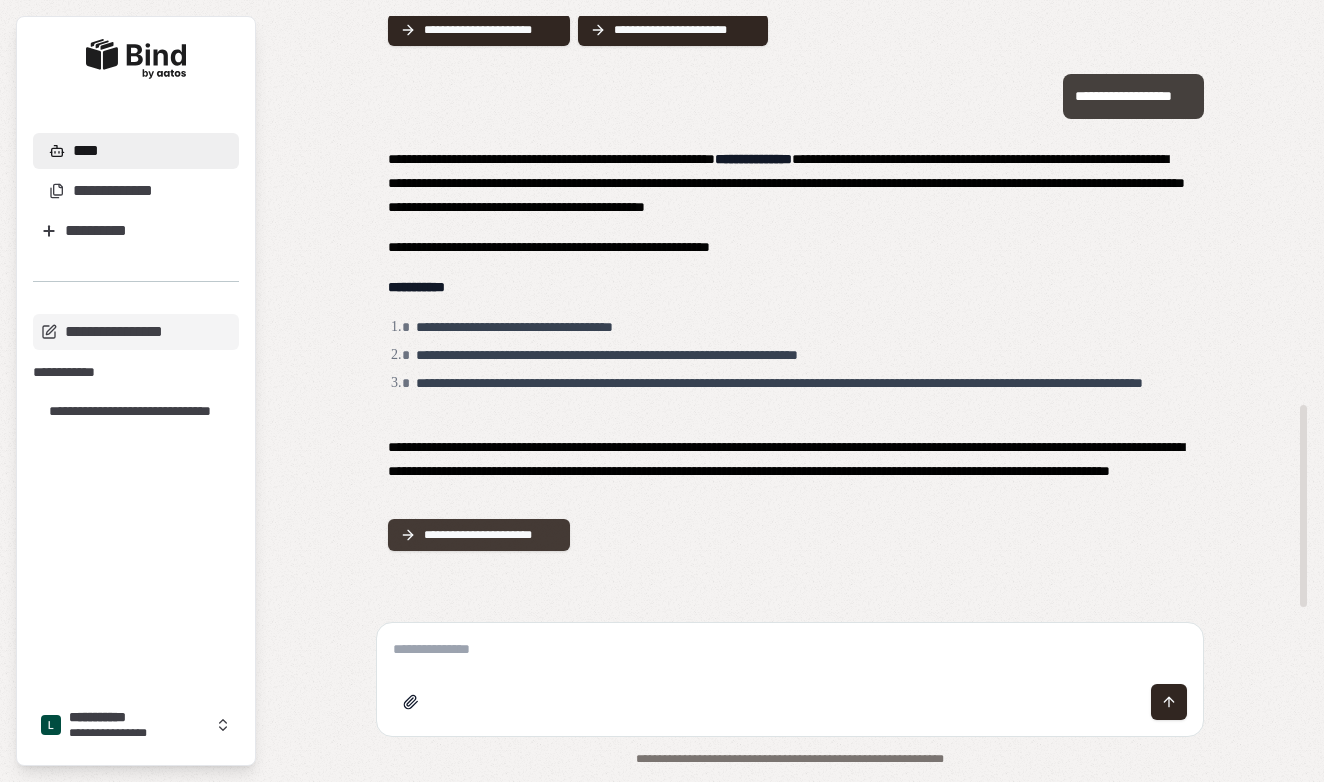click on "**********" at bounding box center (491, 535) 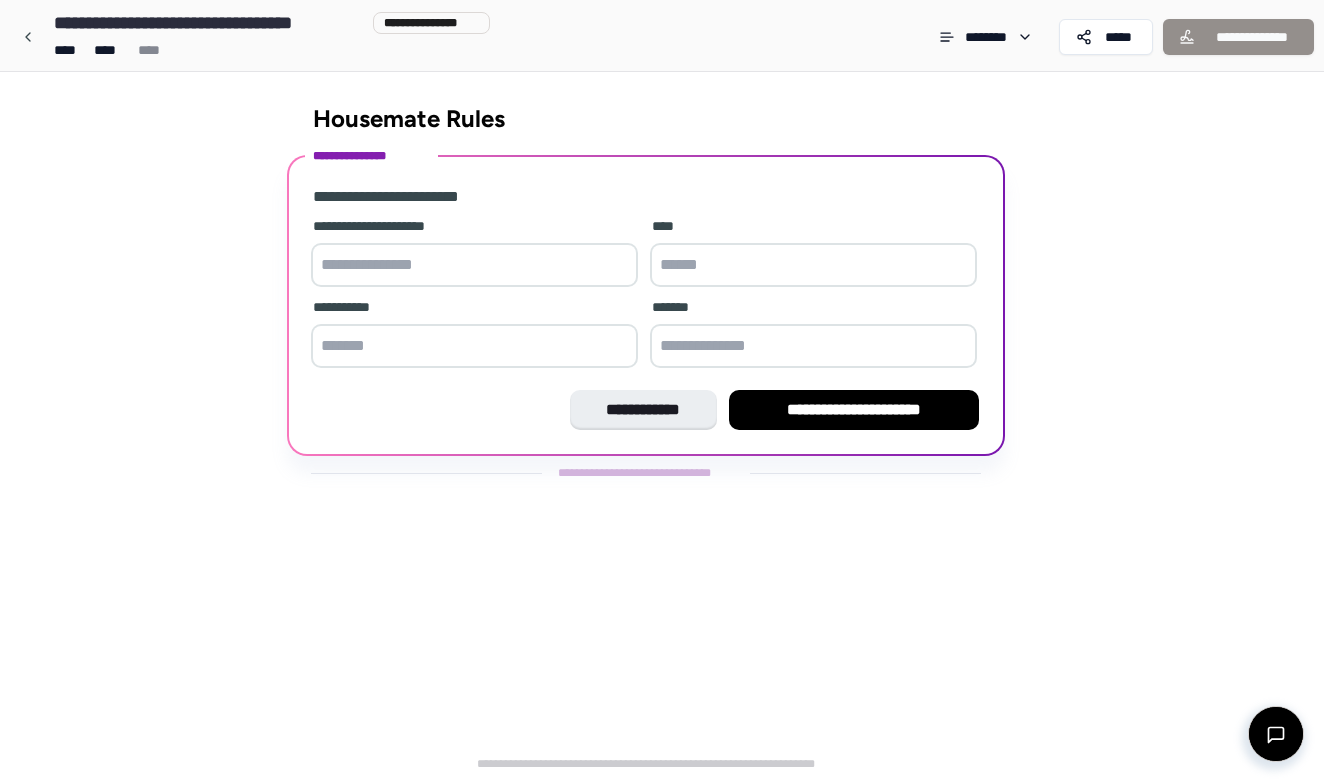 click at bounding box center (474, 265) 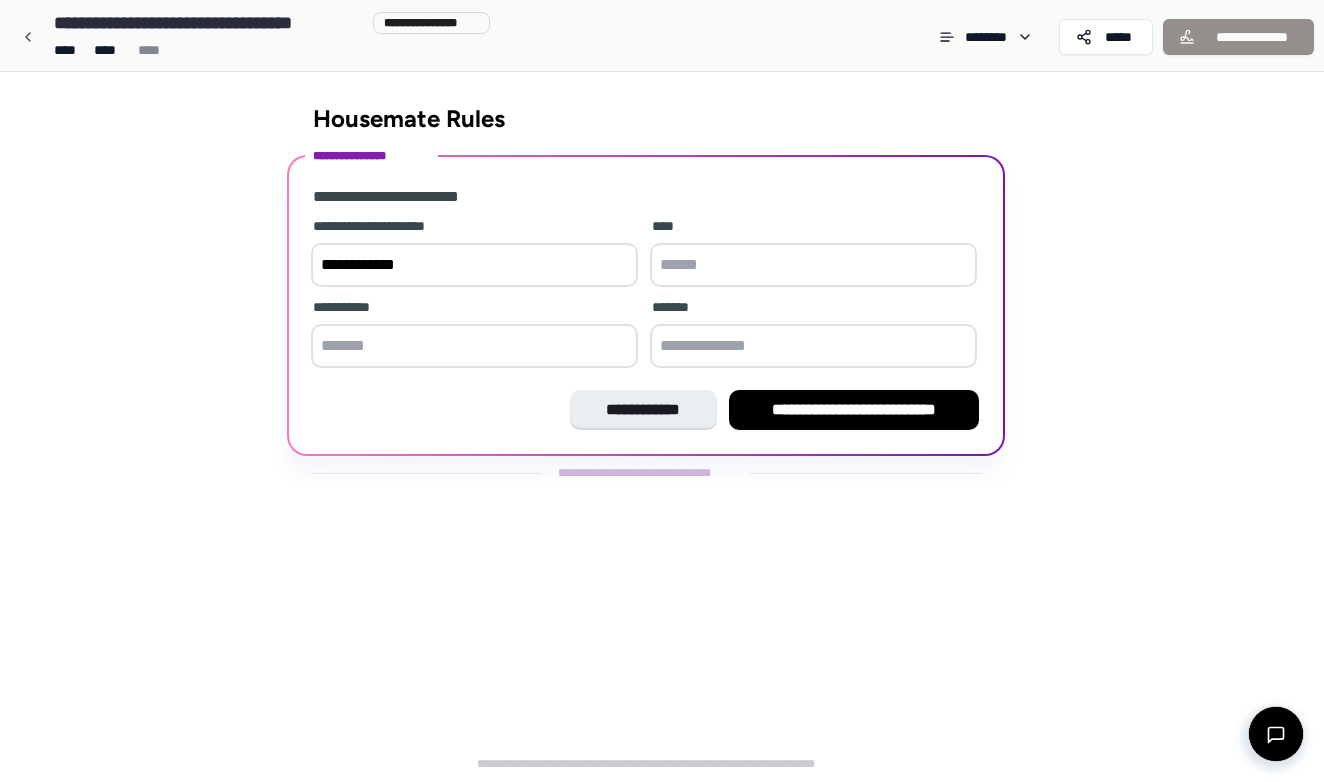 type on "**********" 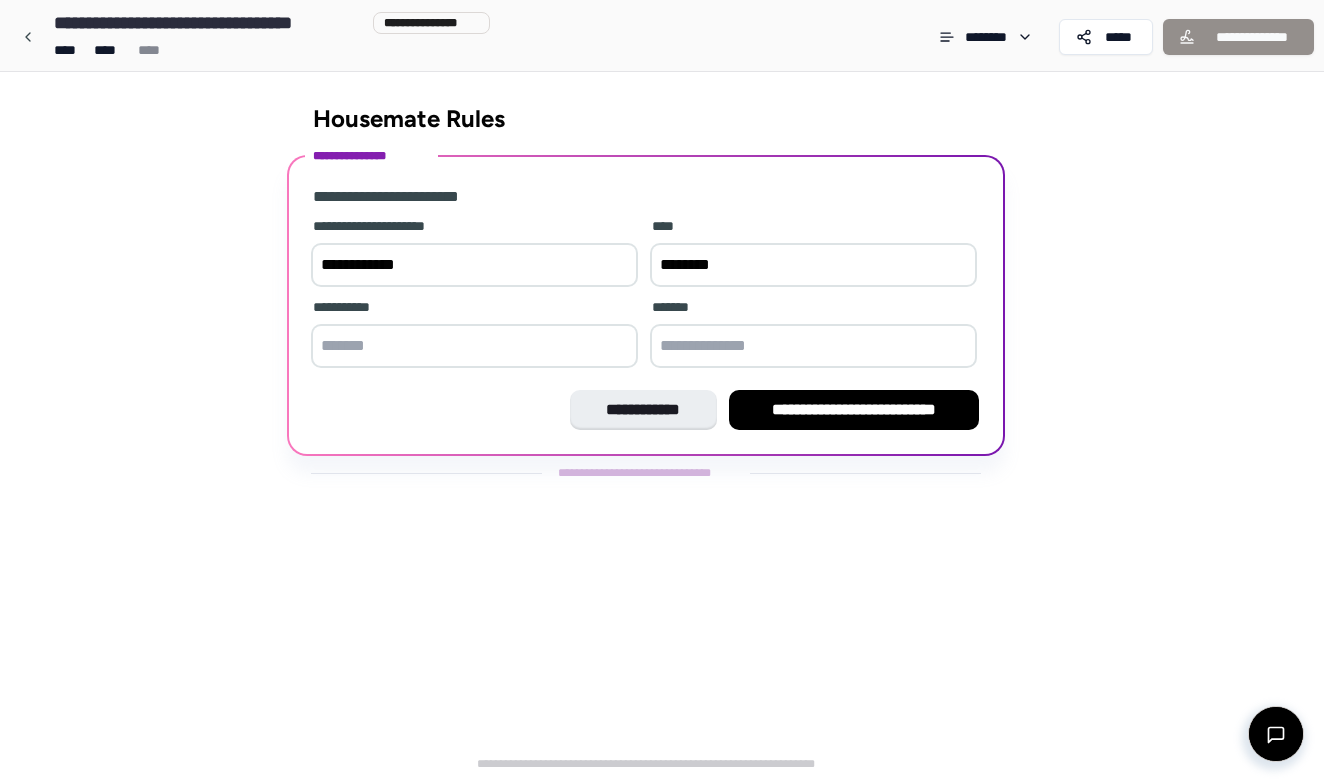 type on "********" 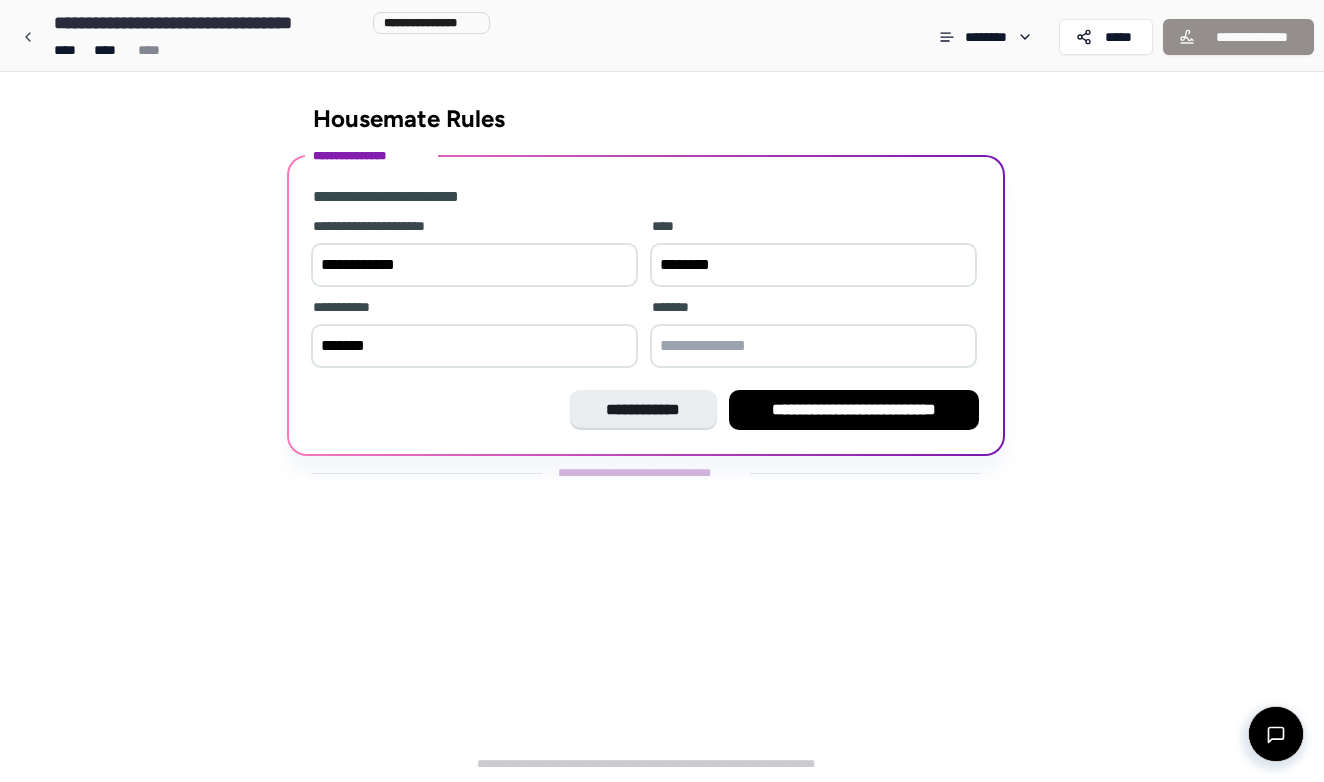 type on "*******" 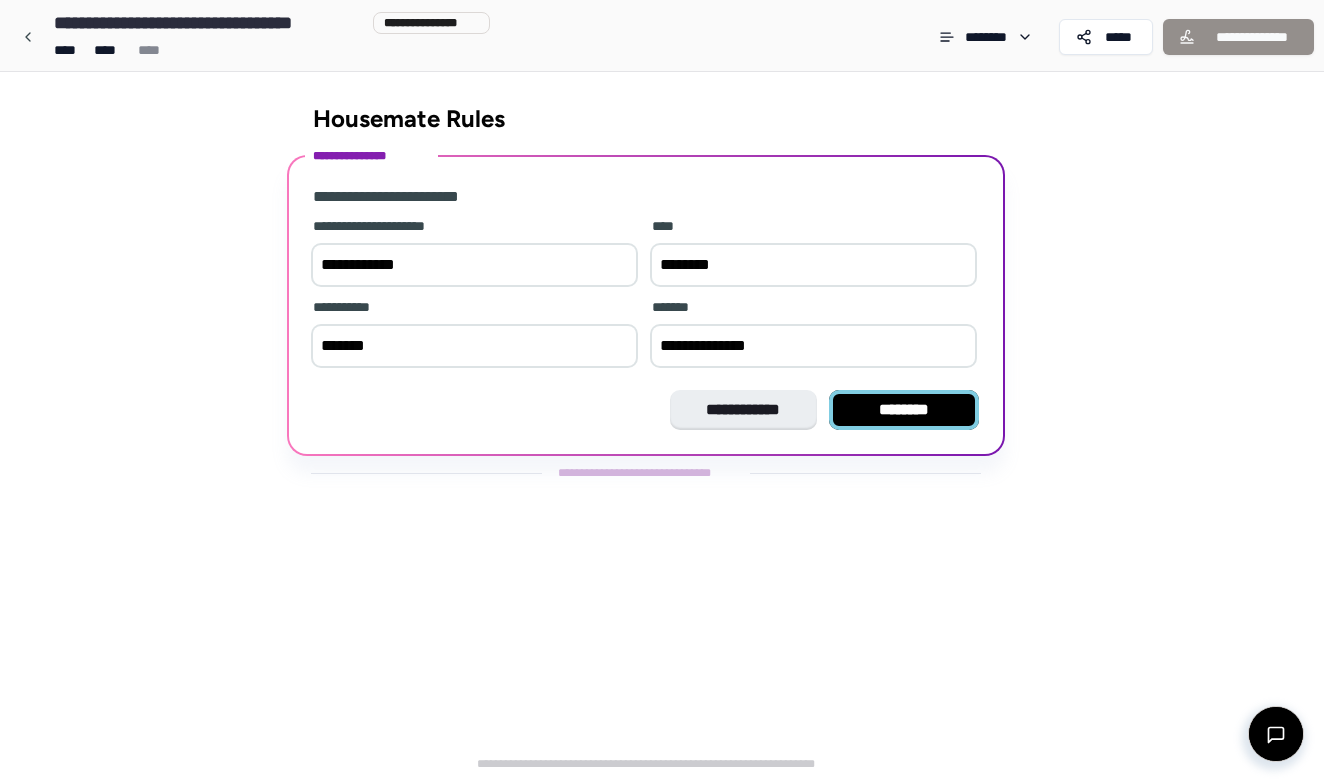 type on "**********" 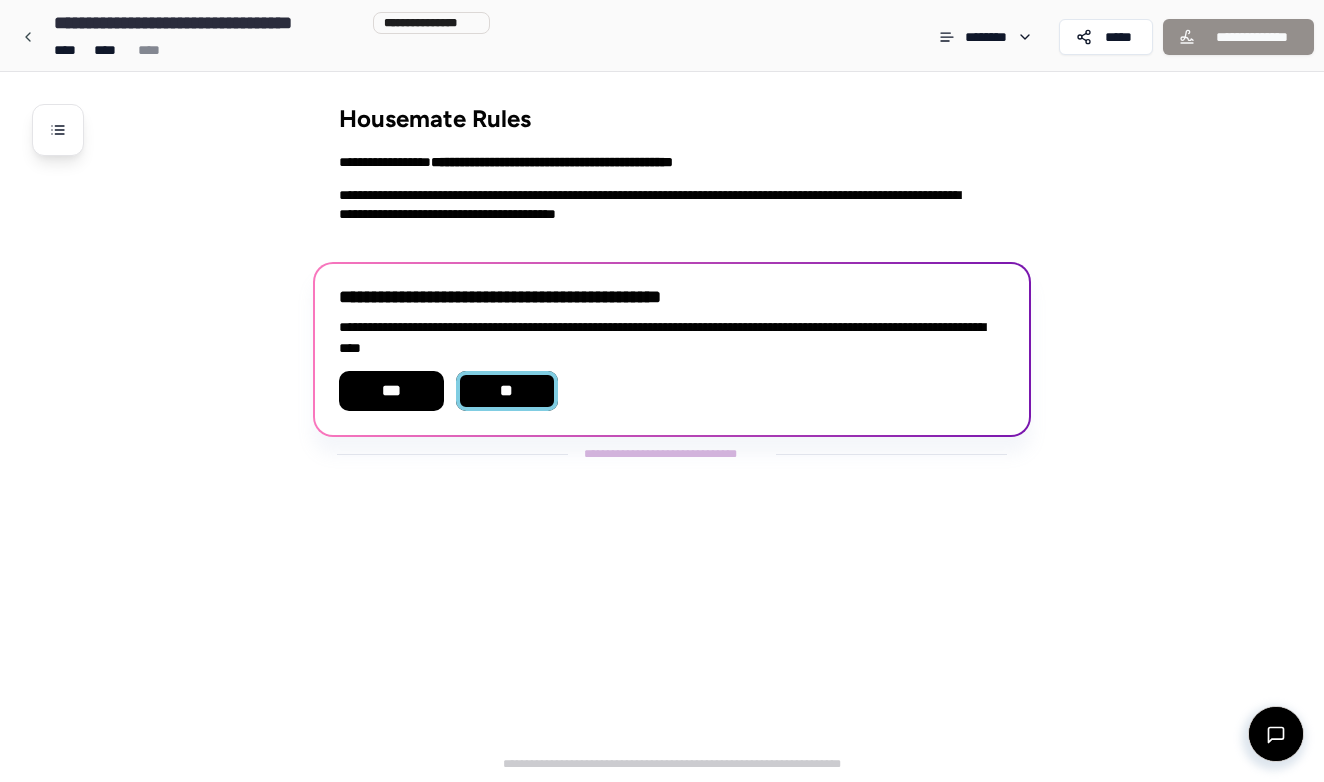 click on "**" at bounding box center [507, 391] 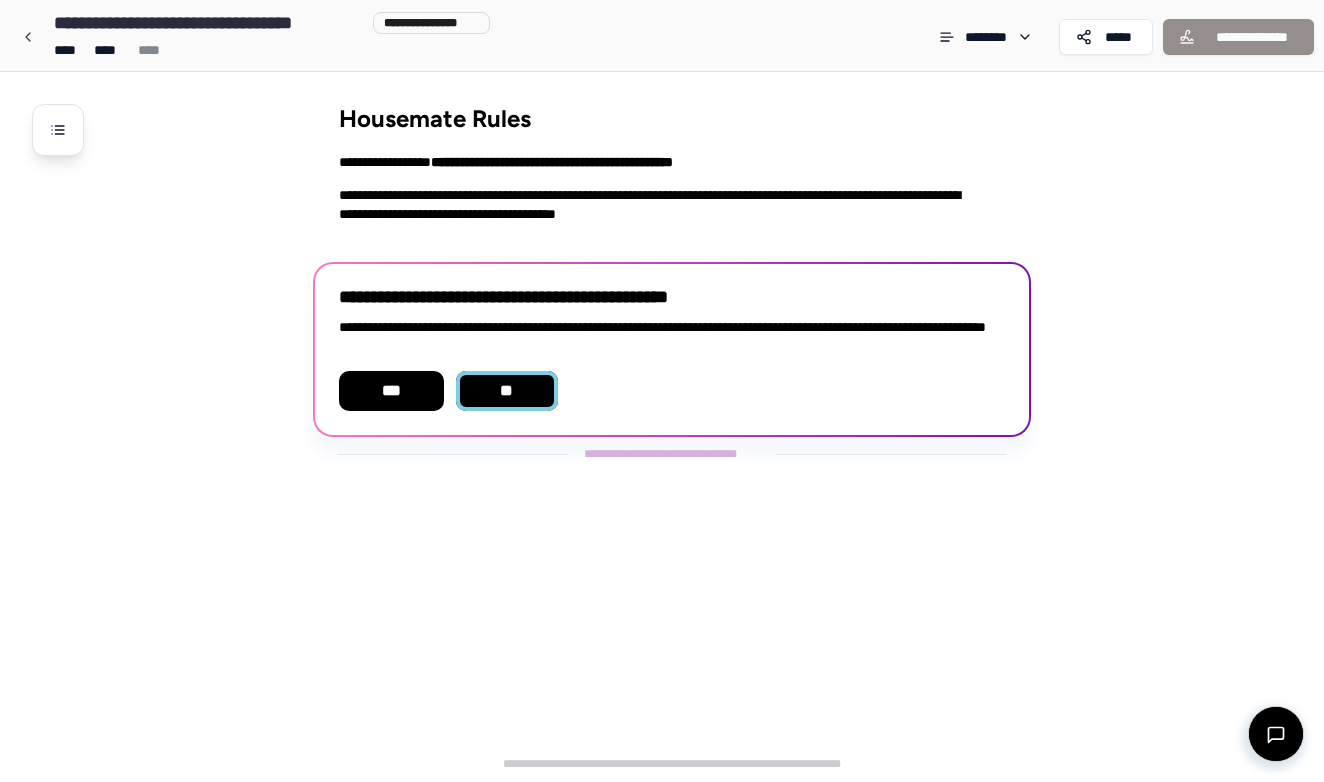 click on "**" at bounding box center [507, 391] 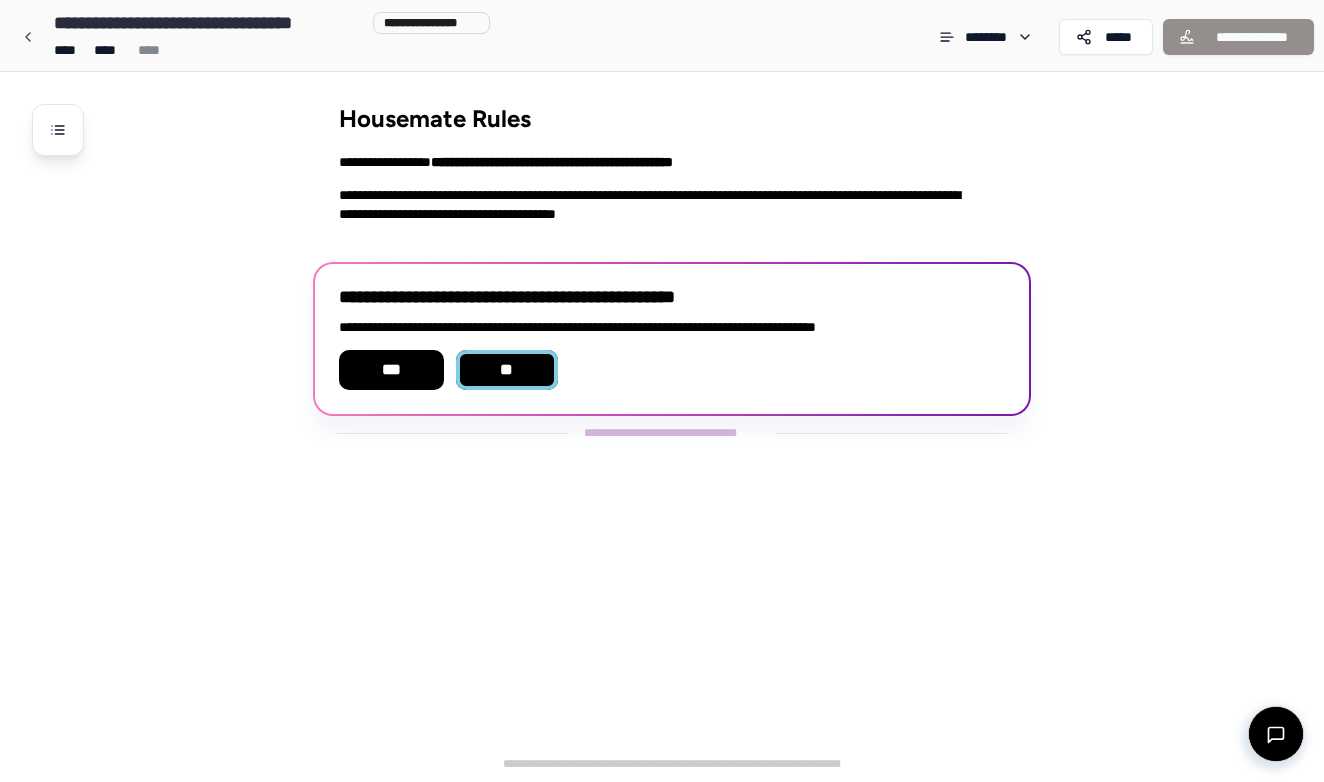 click on "**" at bounding box center [507, 370] 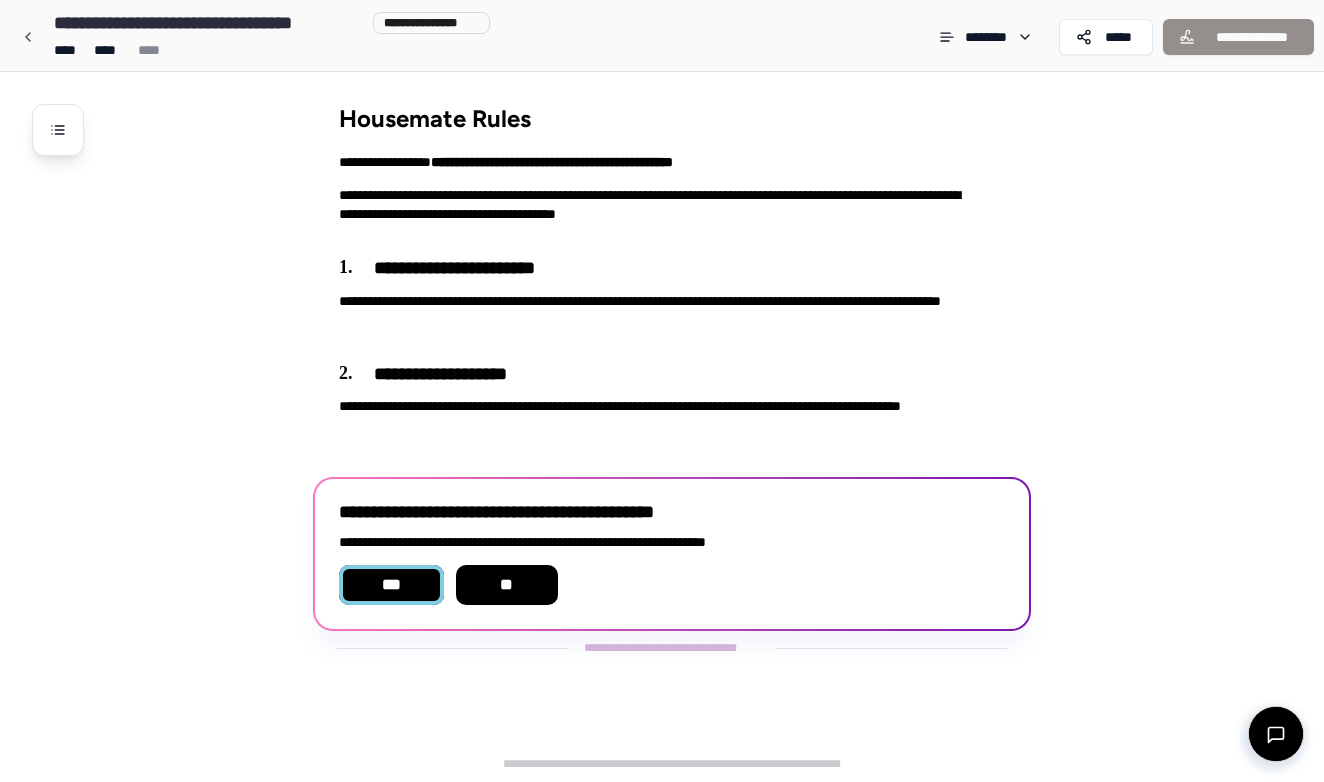 click on "***" at bounding box center (391, 585) 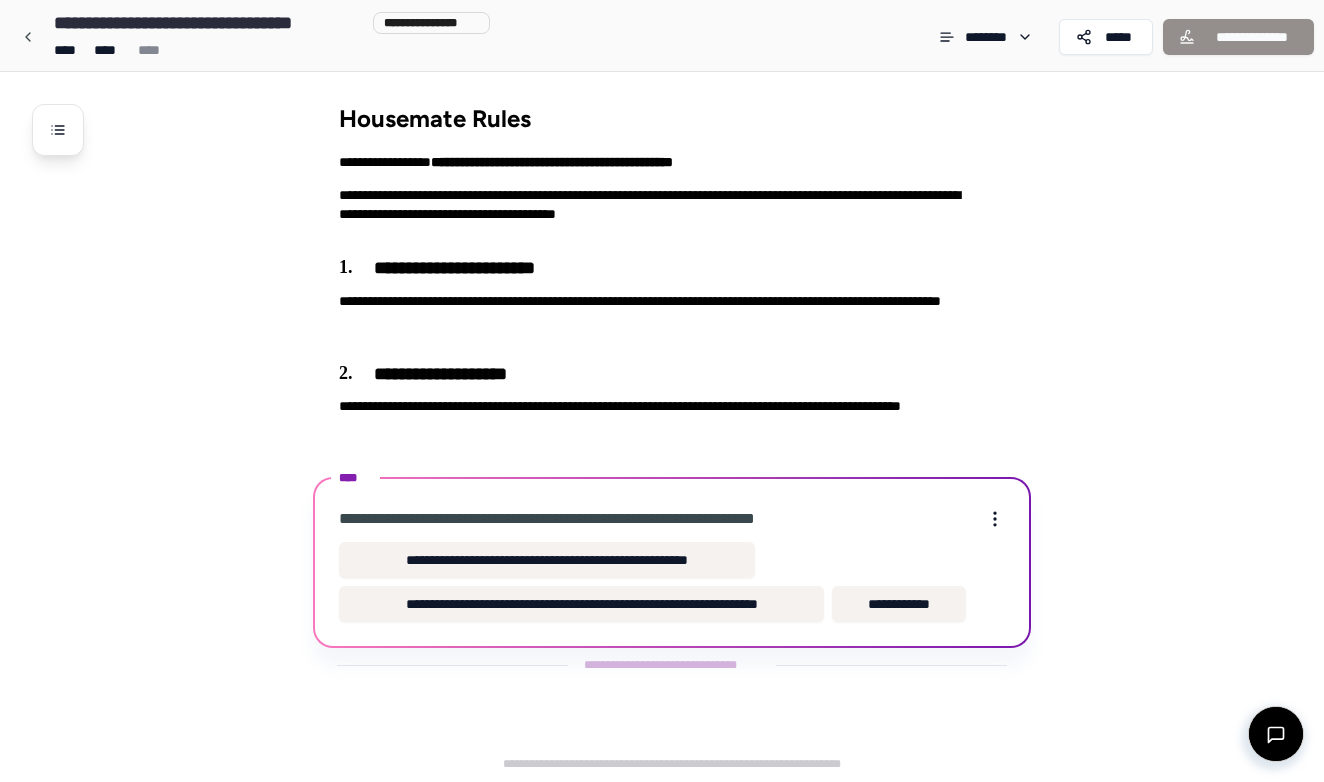 scroll, scrollTop: 0, scrollLeft: 0, axis: both 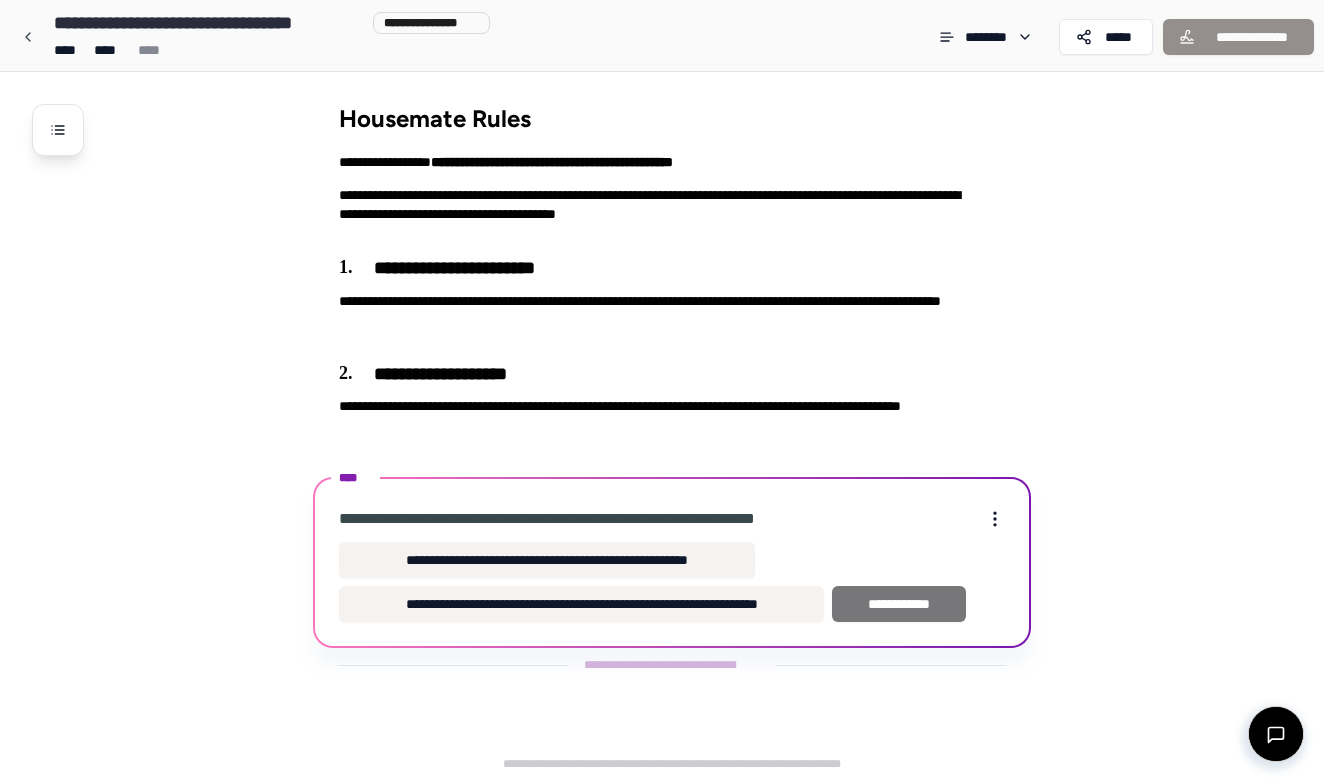 click on "**********" at bounding box center [899, 604] 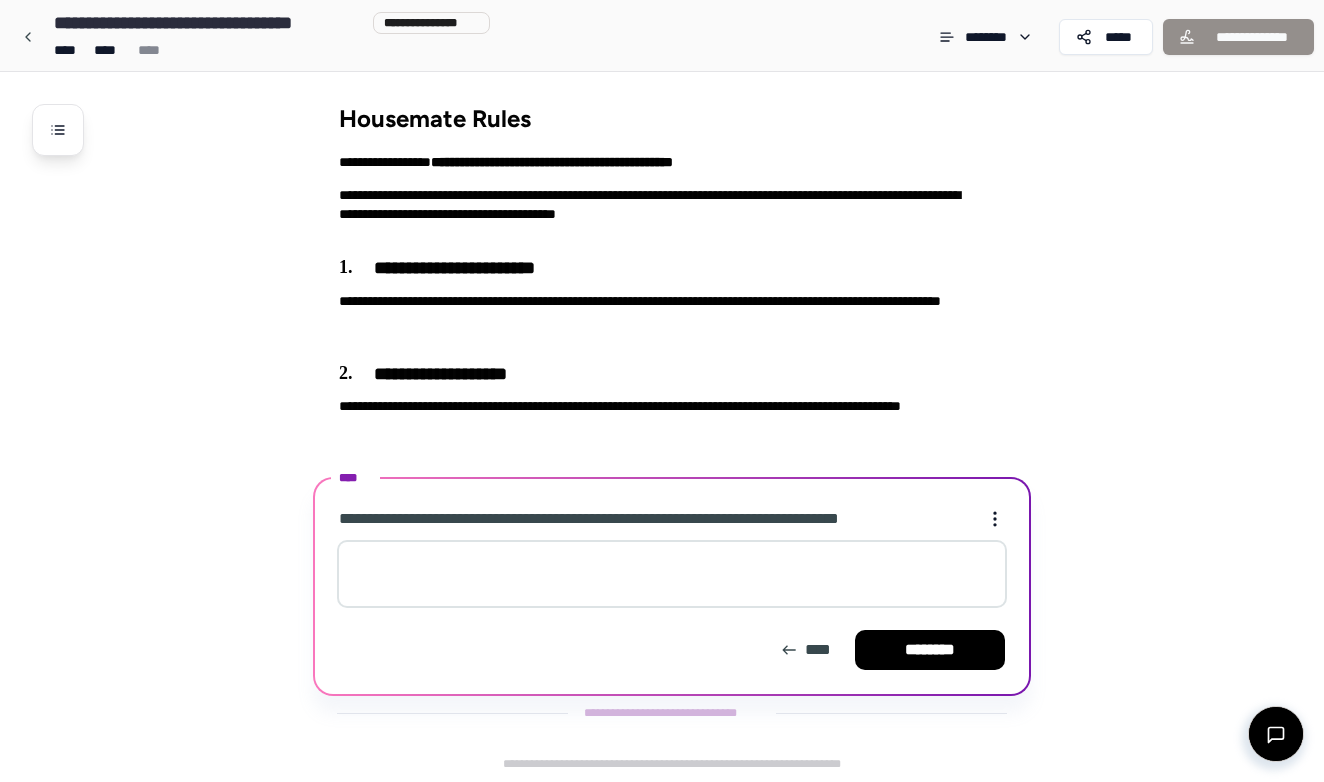 click at bounding box center (672, 574) 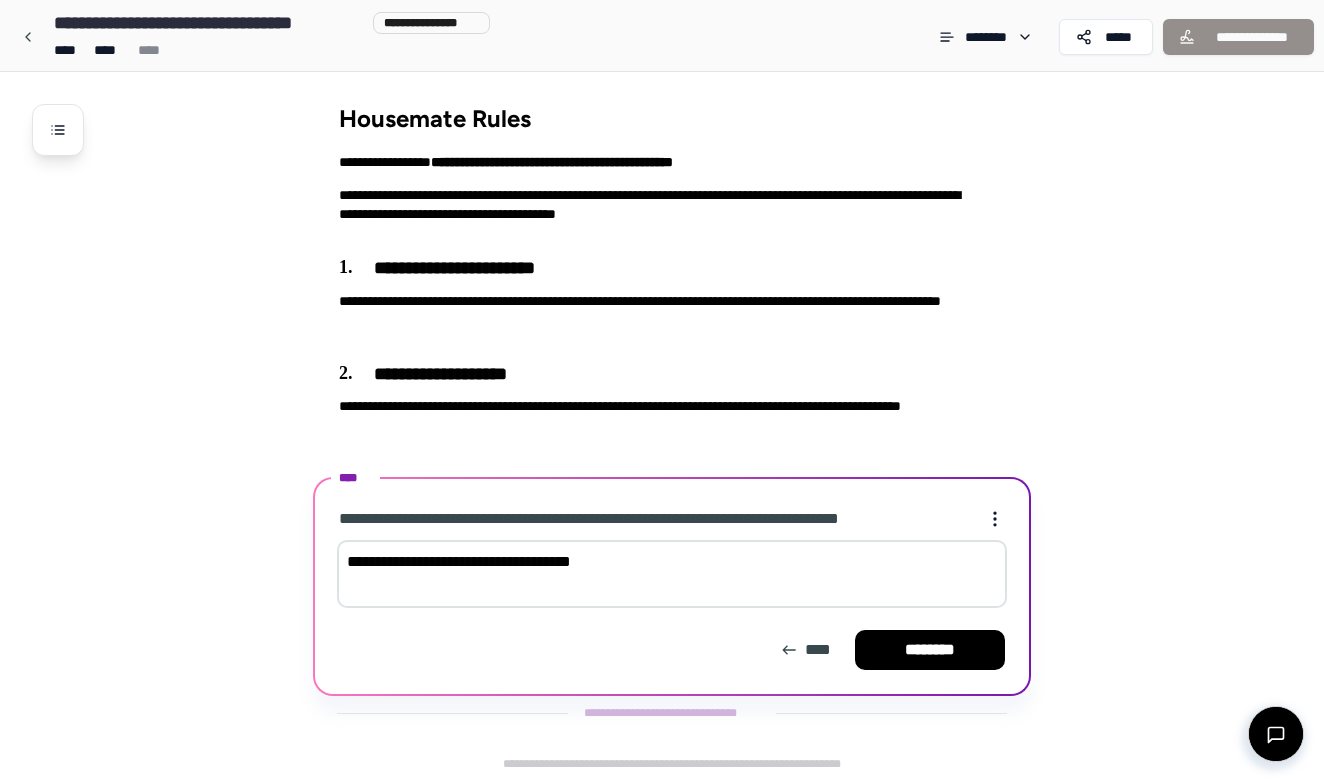 type on "**********" 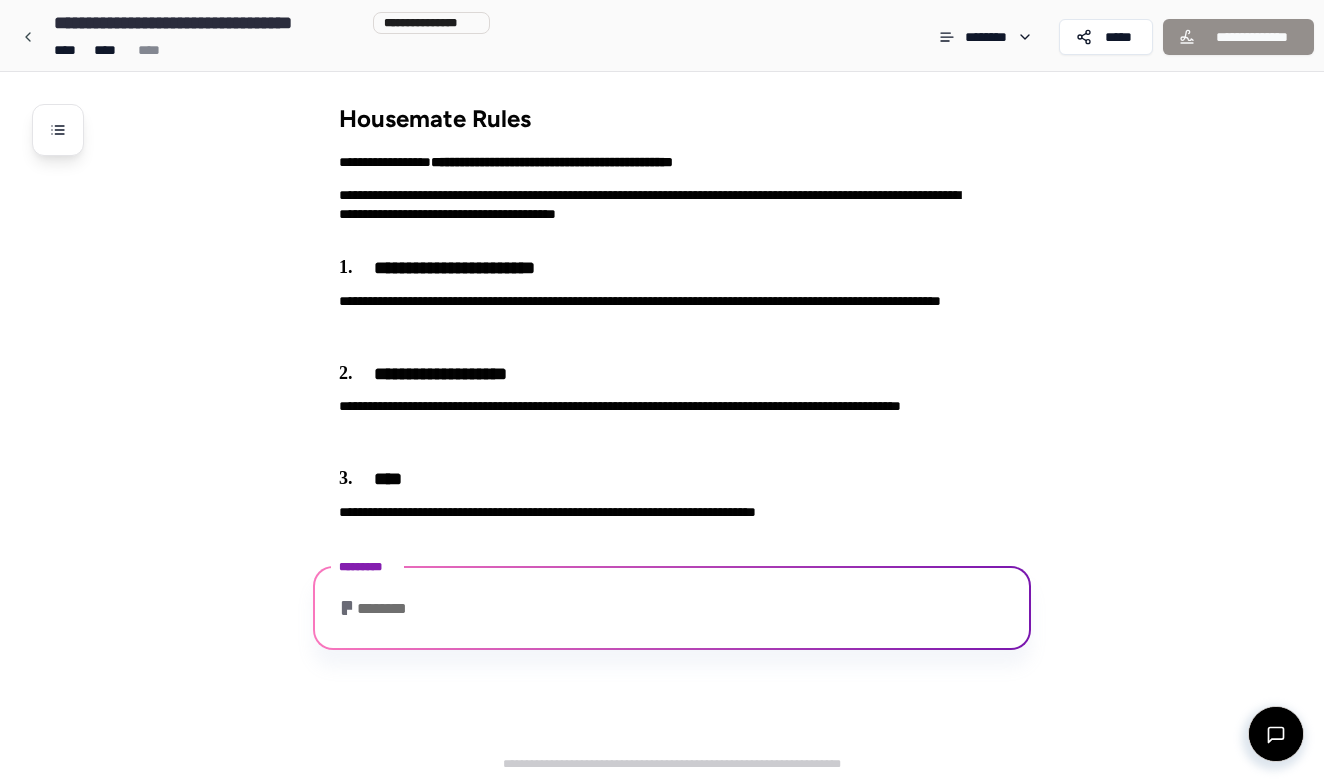scroll, scrollTop: 37, scrollLeft: 0, axis: vertical 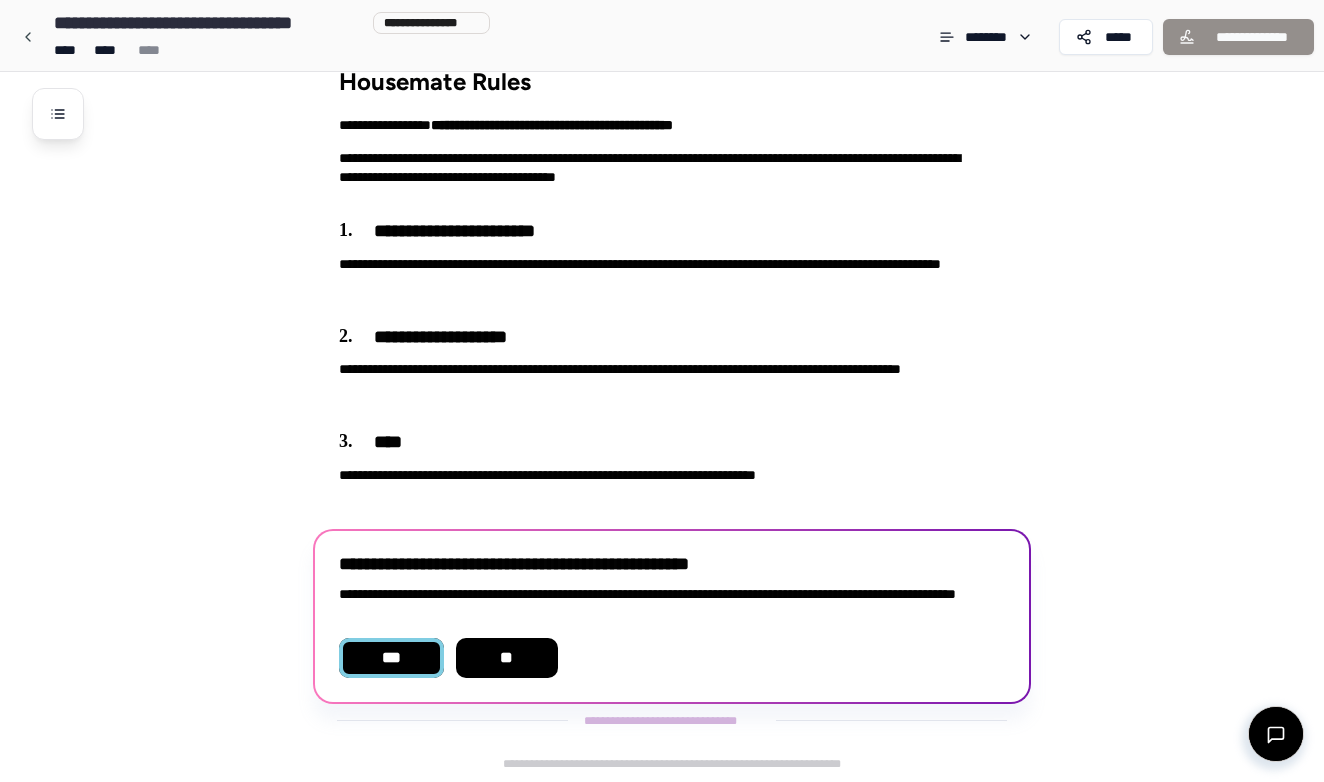 click on "***" at bounding box center [391, 658] 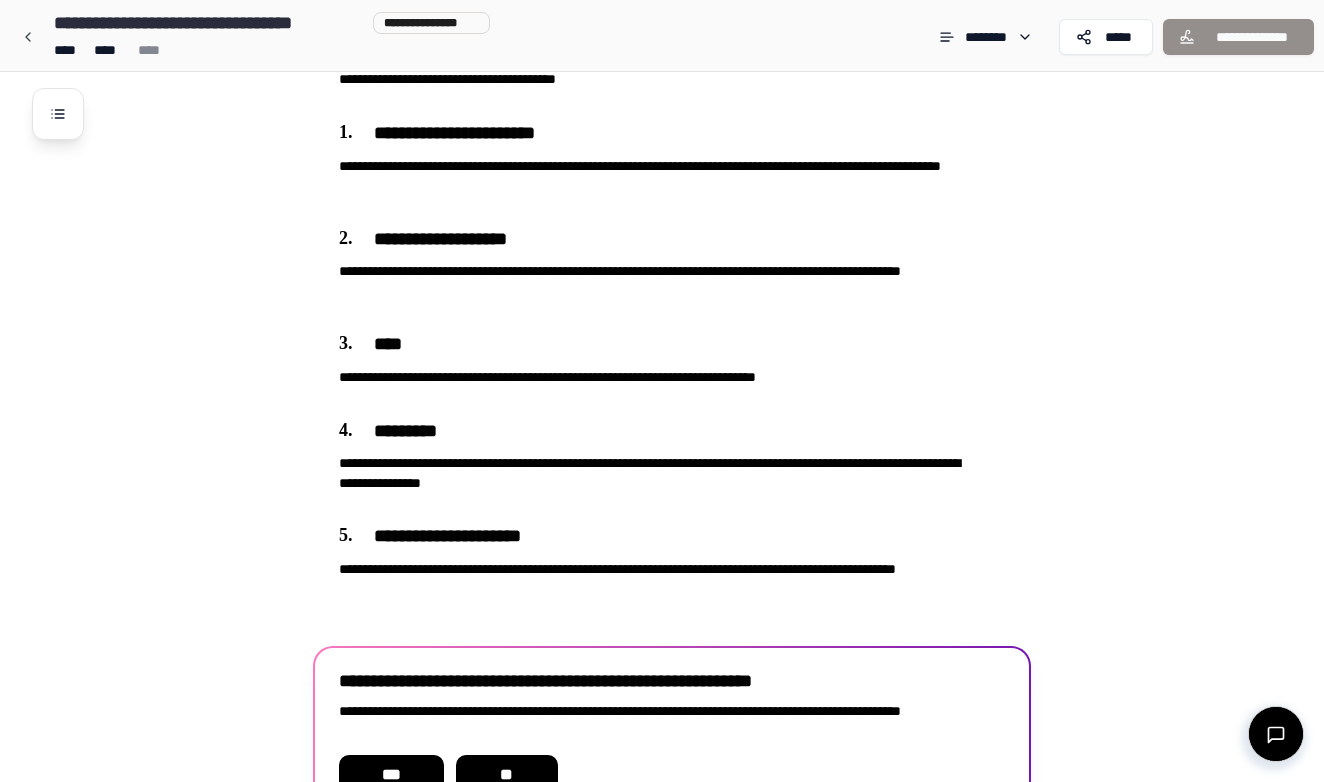 scroll, scrollTop: 252, scrollLeft: 0, axis: vertical 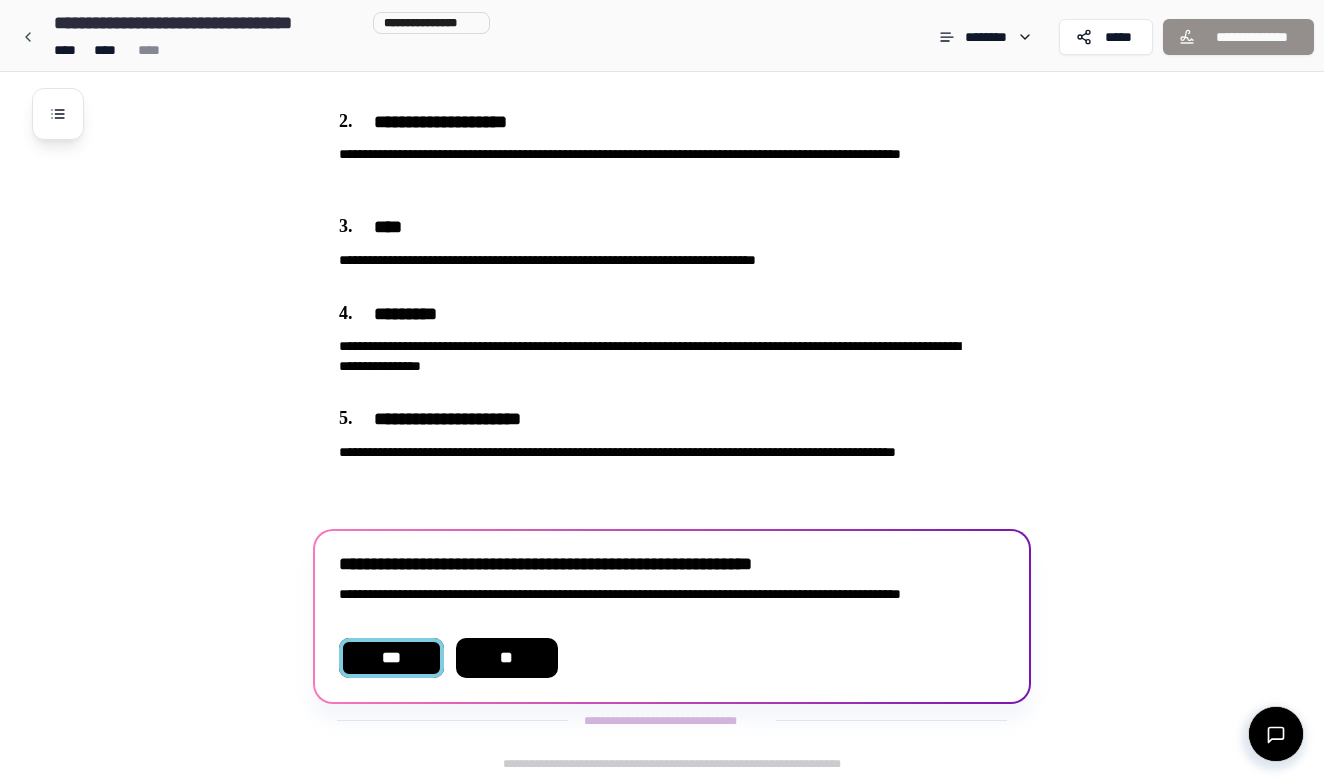 click on "***" at bounding box center (391, 658) 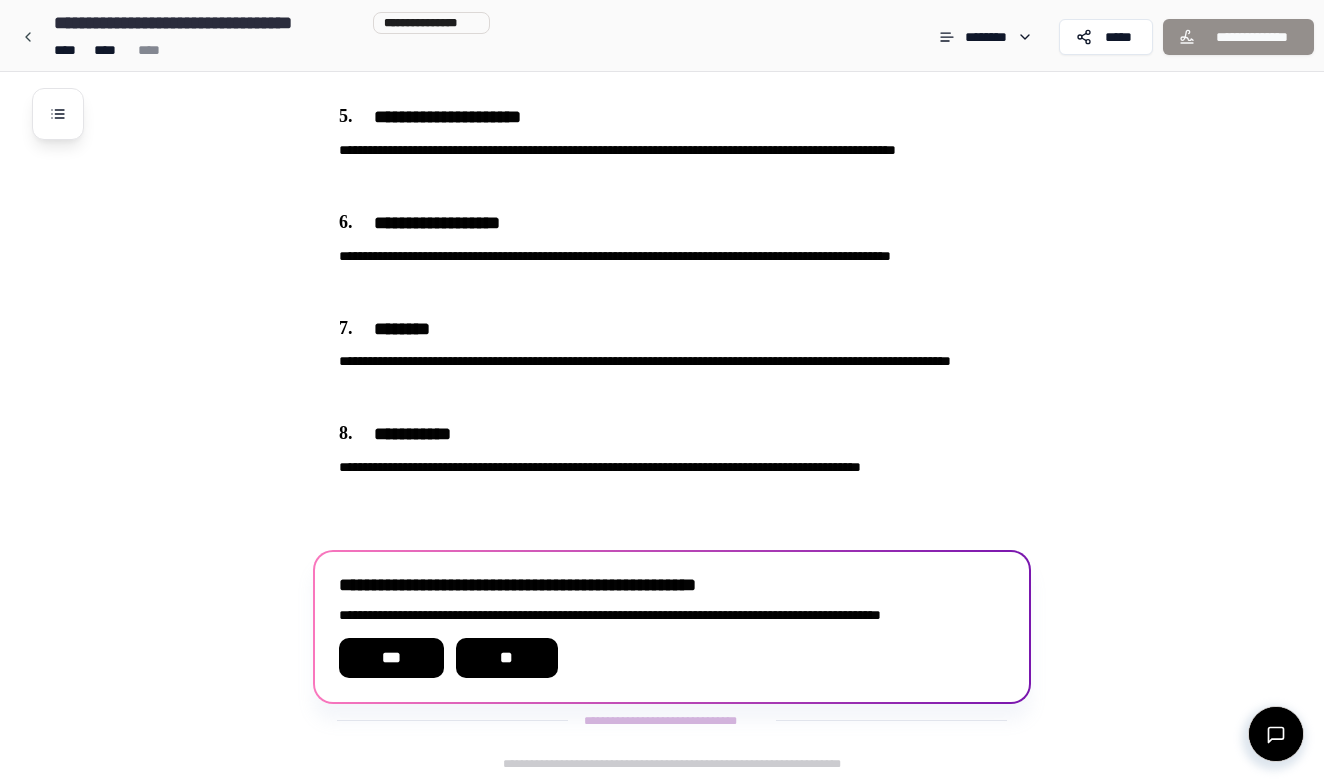 scroll, scrollTop: 554, scrollLeft: 0, axis: vertical 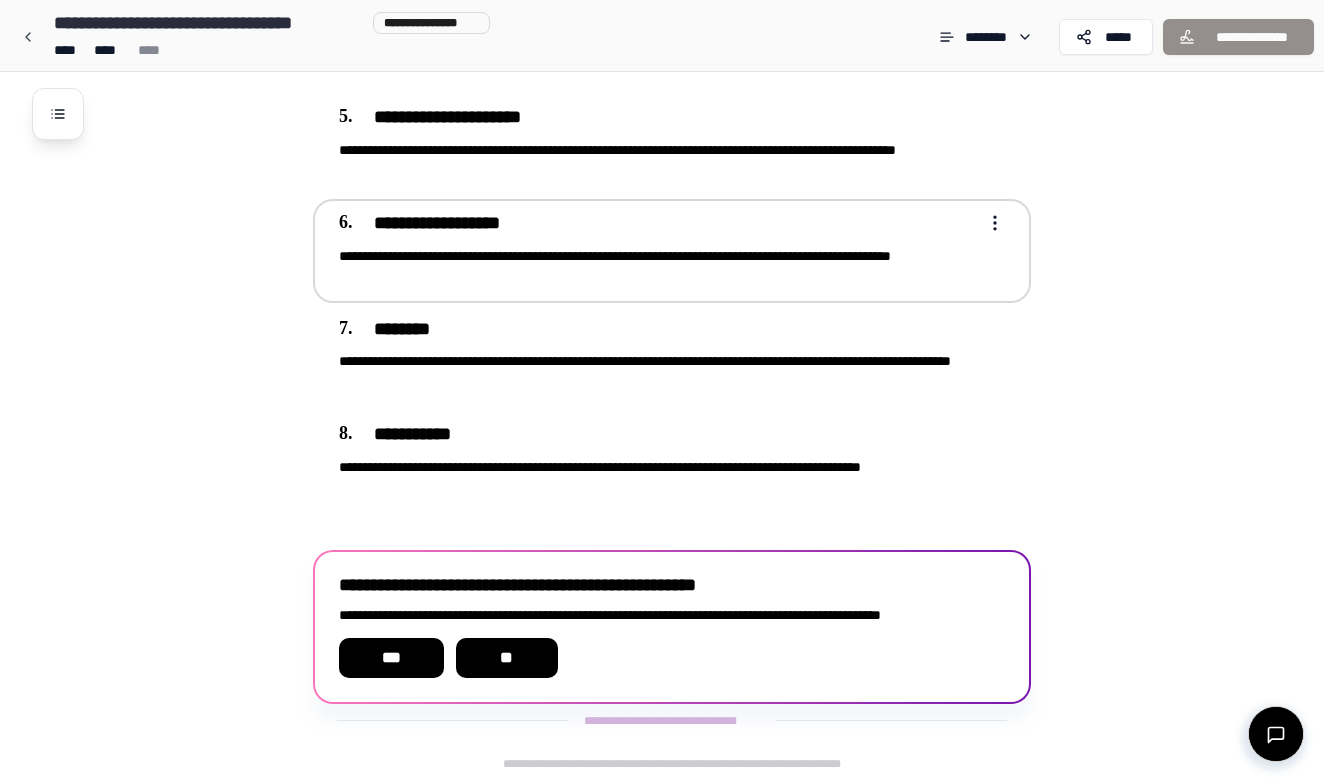 click on "**********" at bounding box center (662, 114) 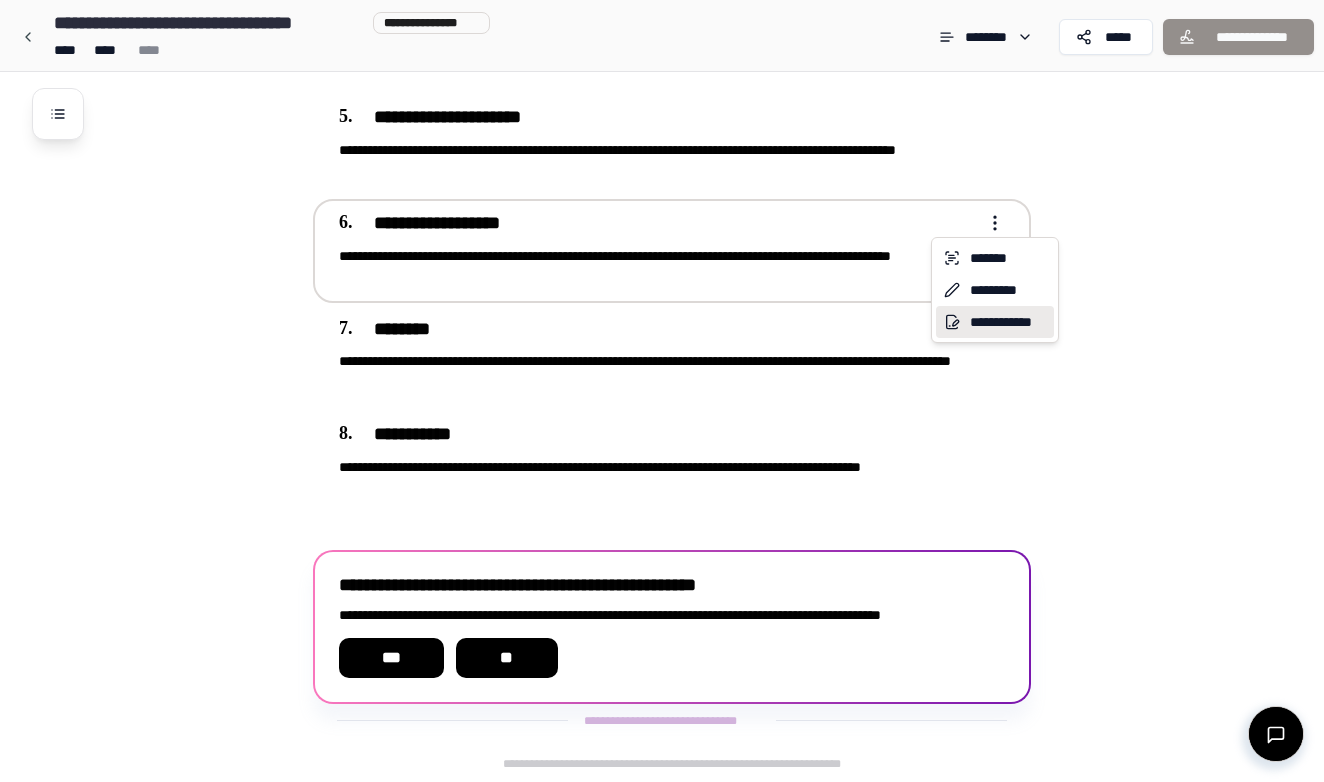 click on "**********" at bounding box center (995, 322) 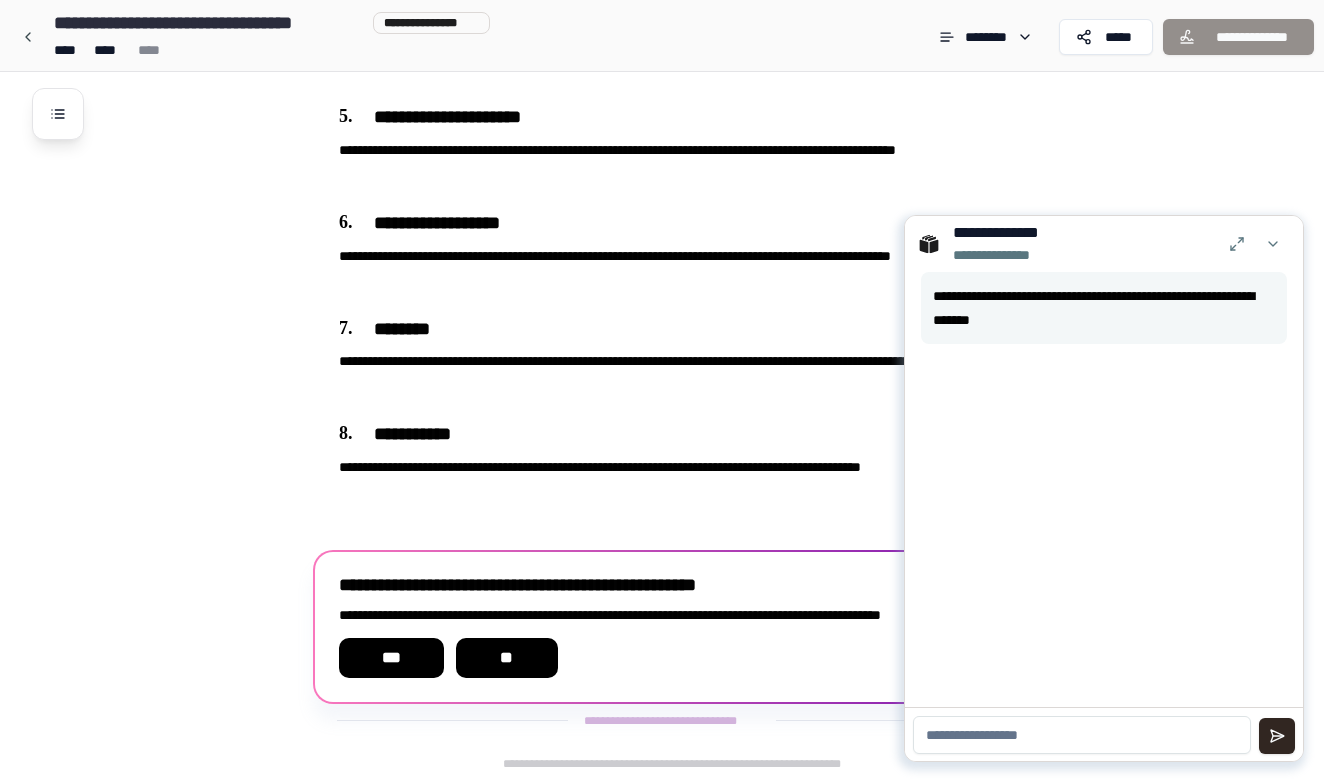 click at bounding box center [1082, 735] 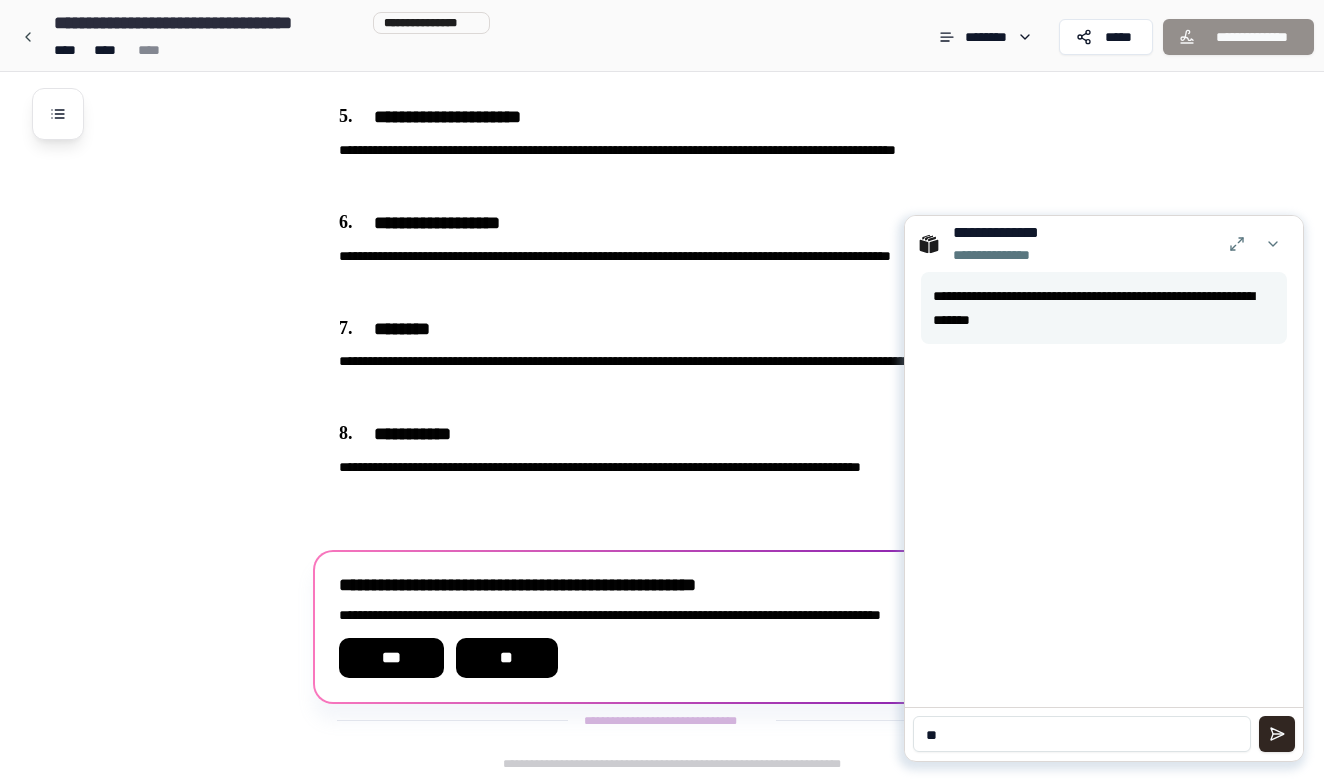 type on "*" 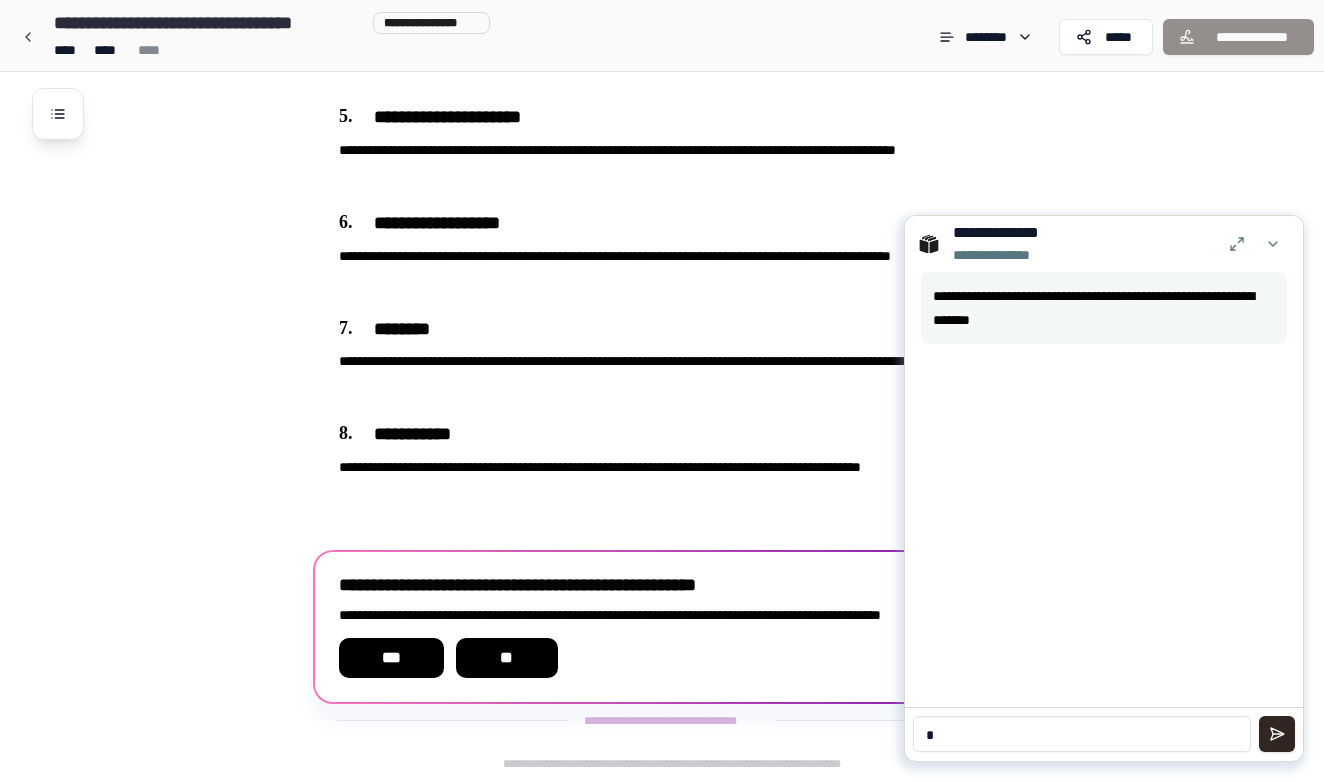 type 